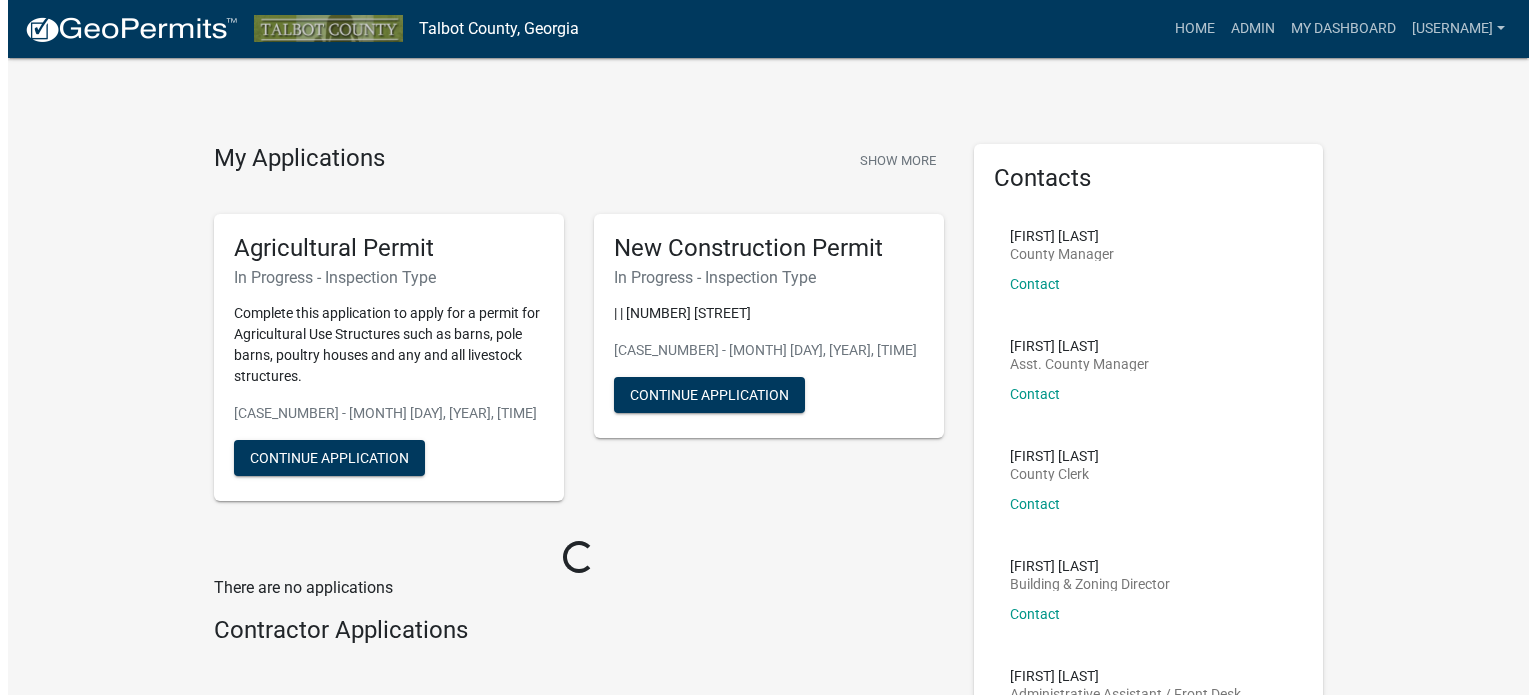 scroll, scrollTop: 0, scrollLeft: 0, axis: both 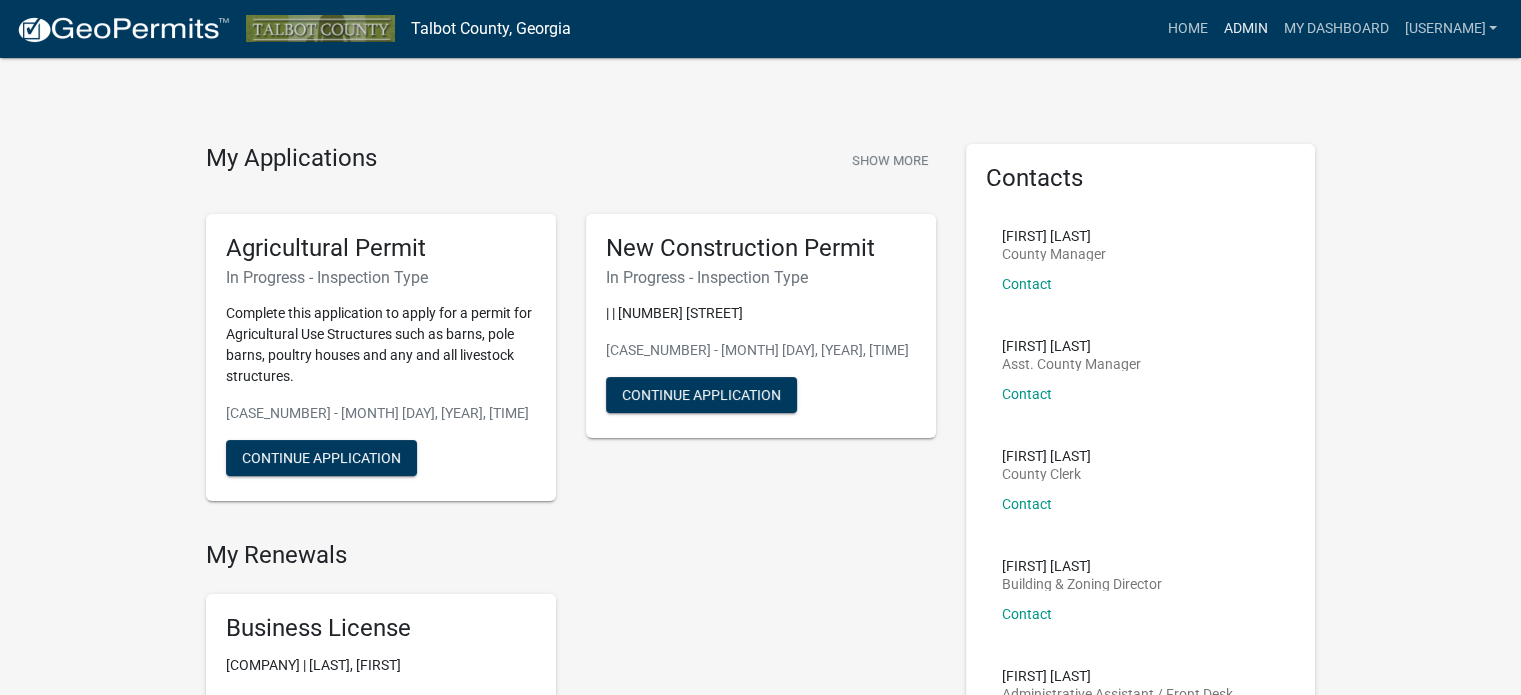 click on "Admin" at bounding box center (1245, 29) 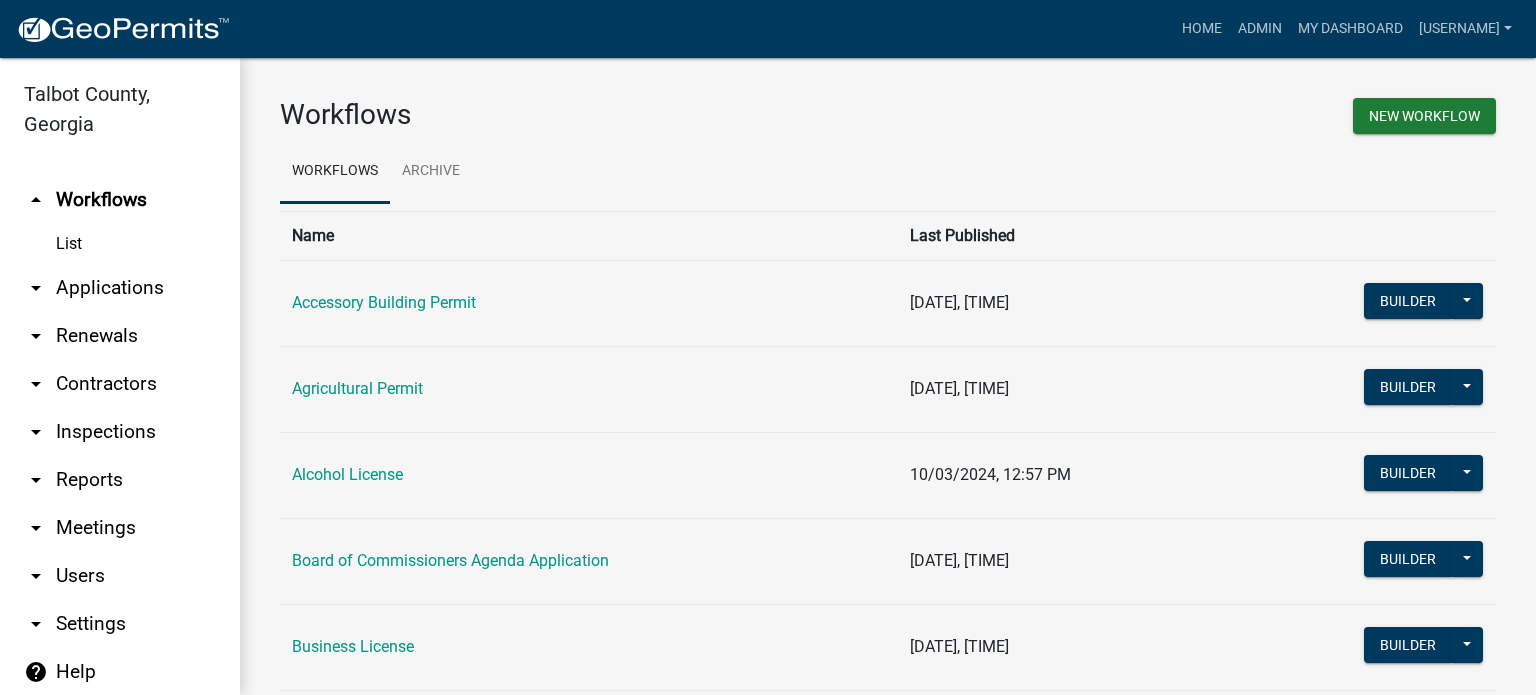 click on "arrow_drop_down" at bounding box center (36, 288) 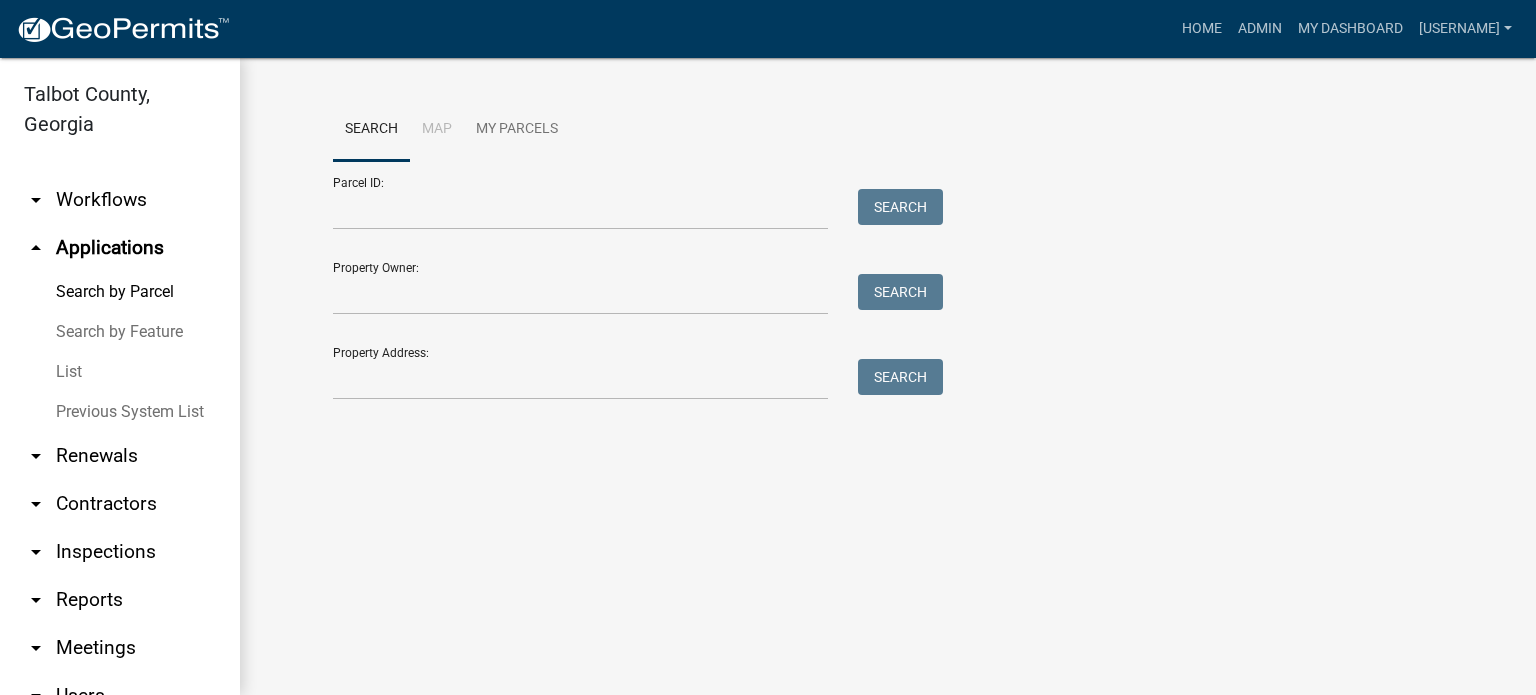 click on "List" at bounding box center [120, 372] 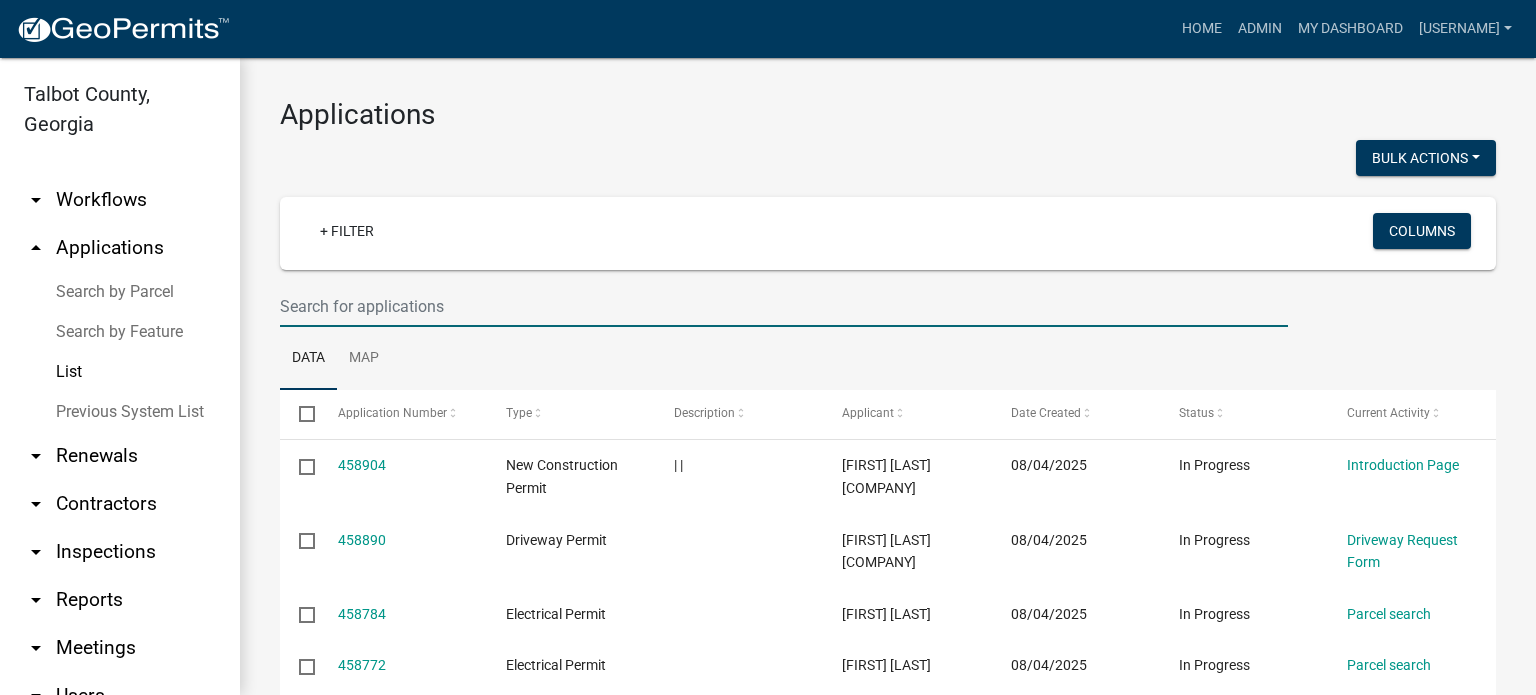 click at bounding box center [784, 306] 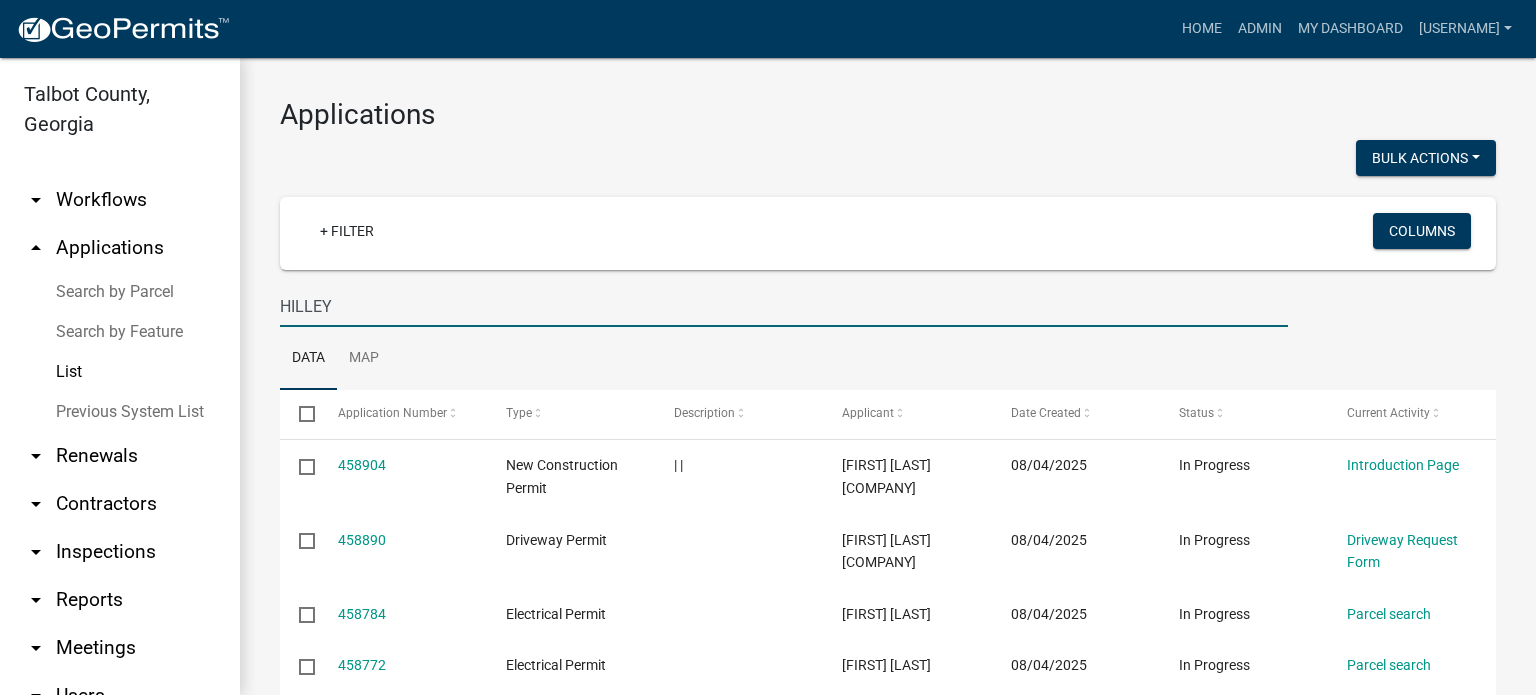 type on "HILLEY" 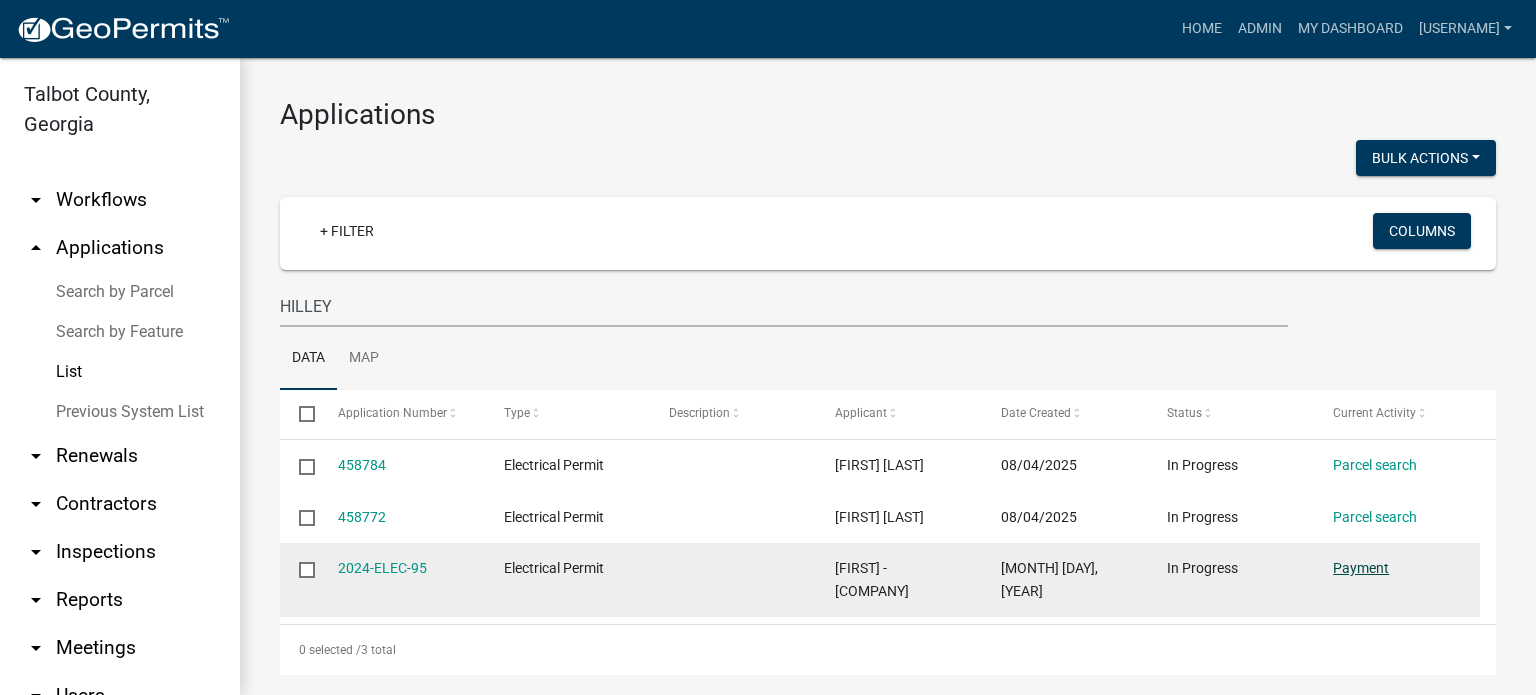 click on "Payment" 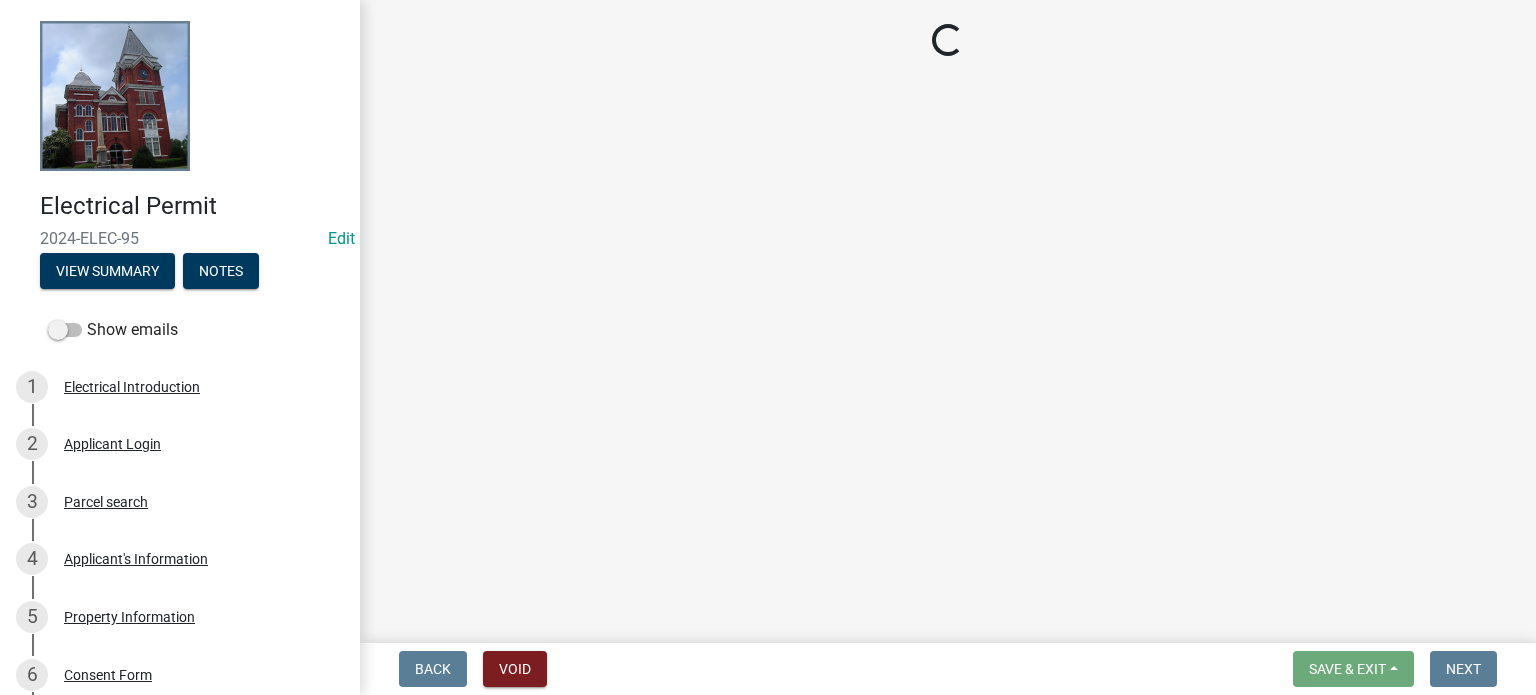 select on "3: 3" 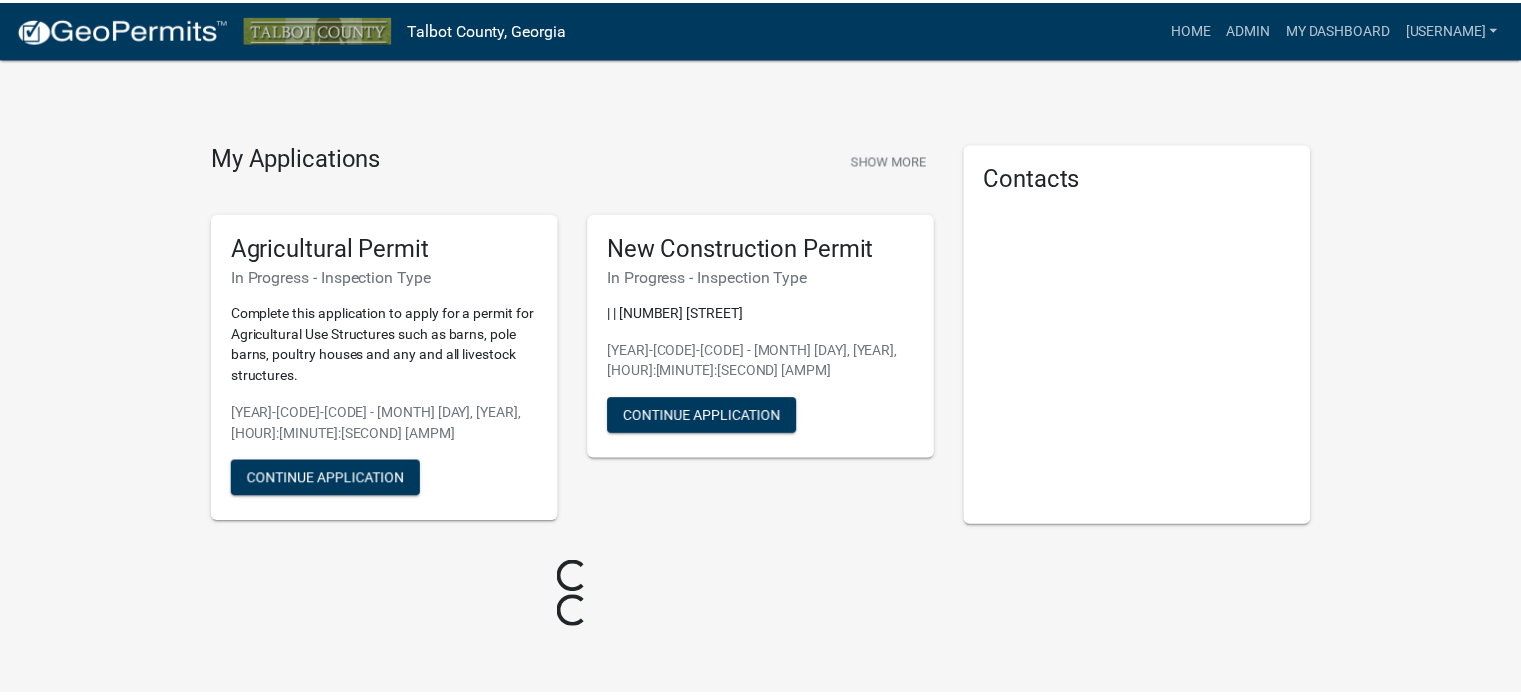 scroll, scrollTop: 0, scrollLeft: 0, axis: both 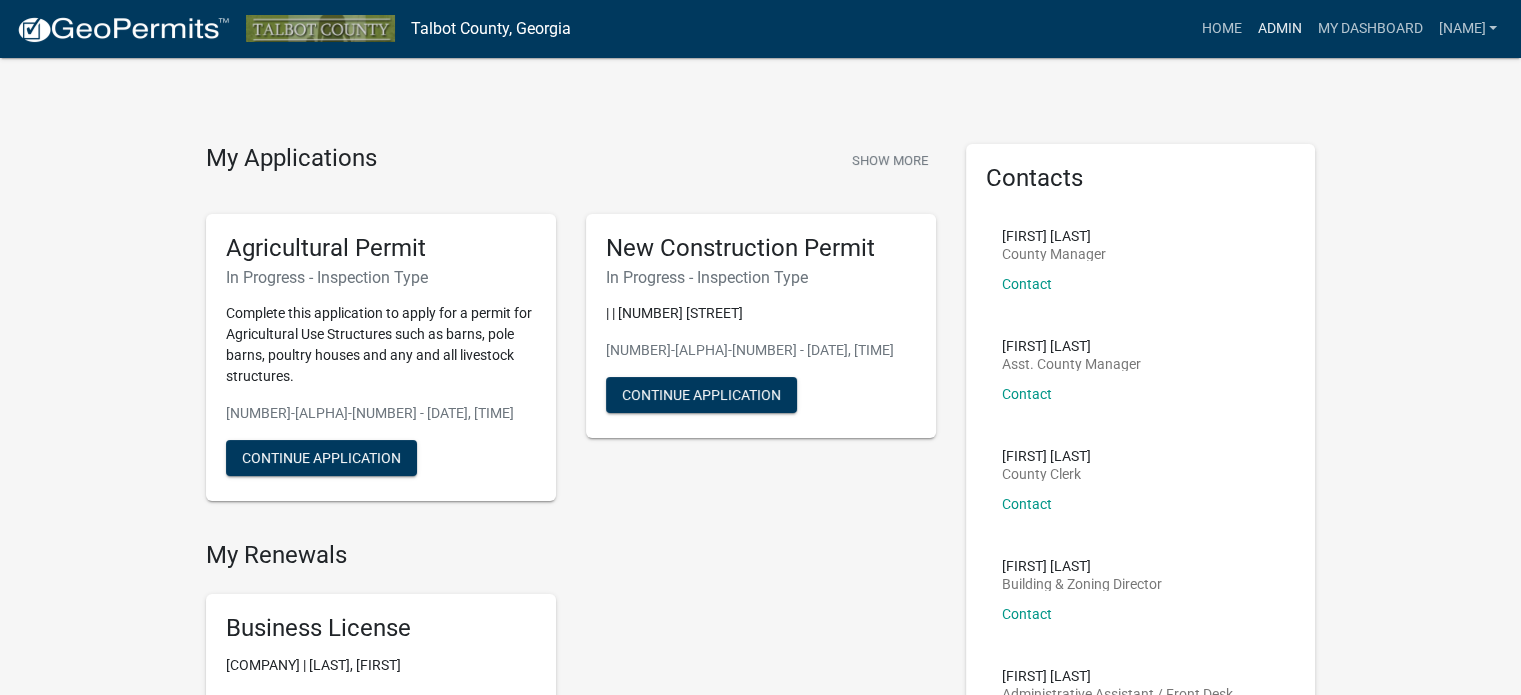 click on "Admin" at bounding box center [1279, 29] 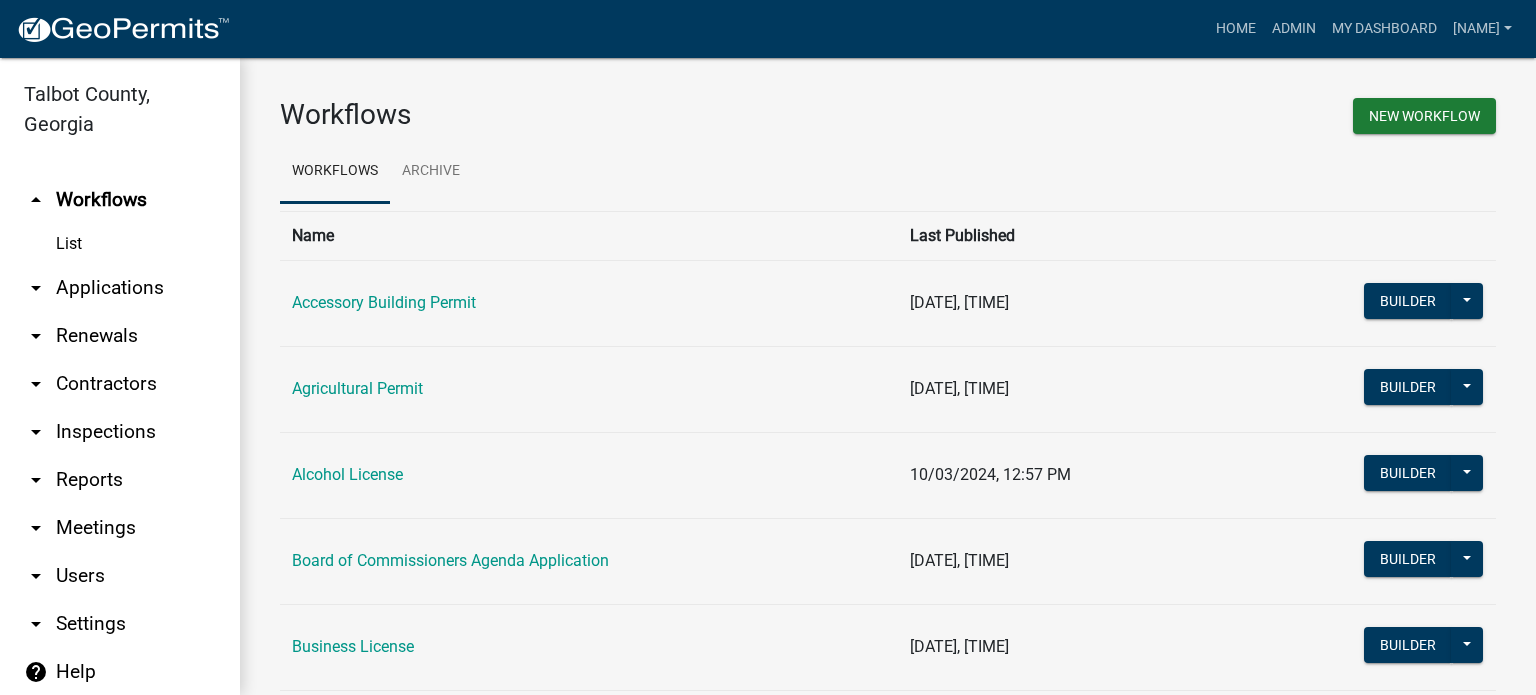 click on "arrow_drop_down   Applications" at bounding box center (120, 288) 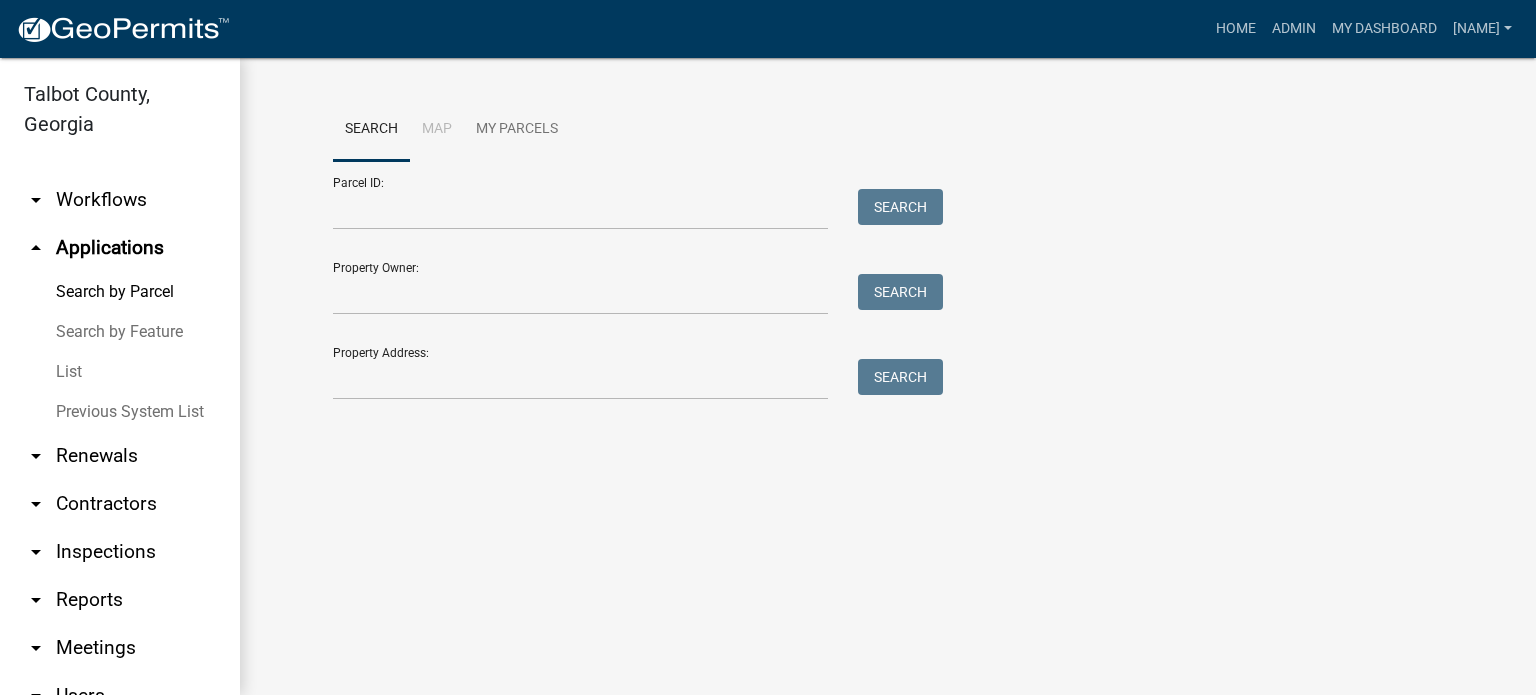 click on "List" at bounding box center [120, 372] 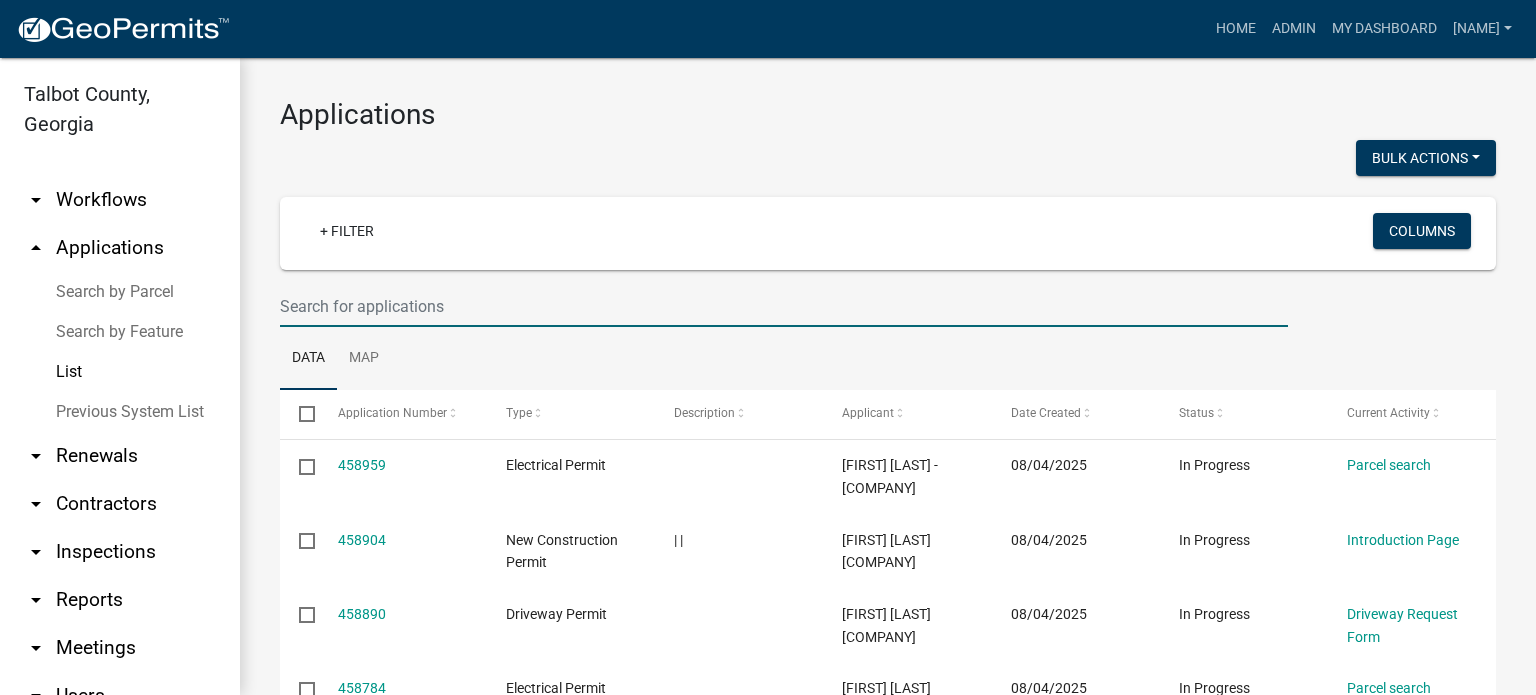 click at bounding box center [784, 306] 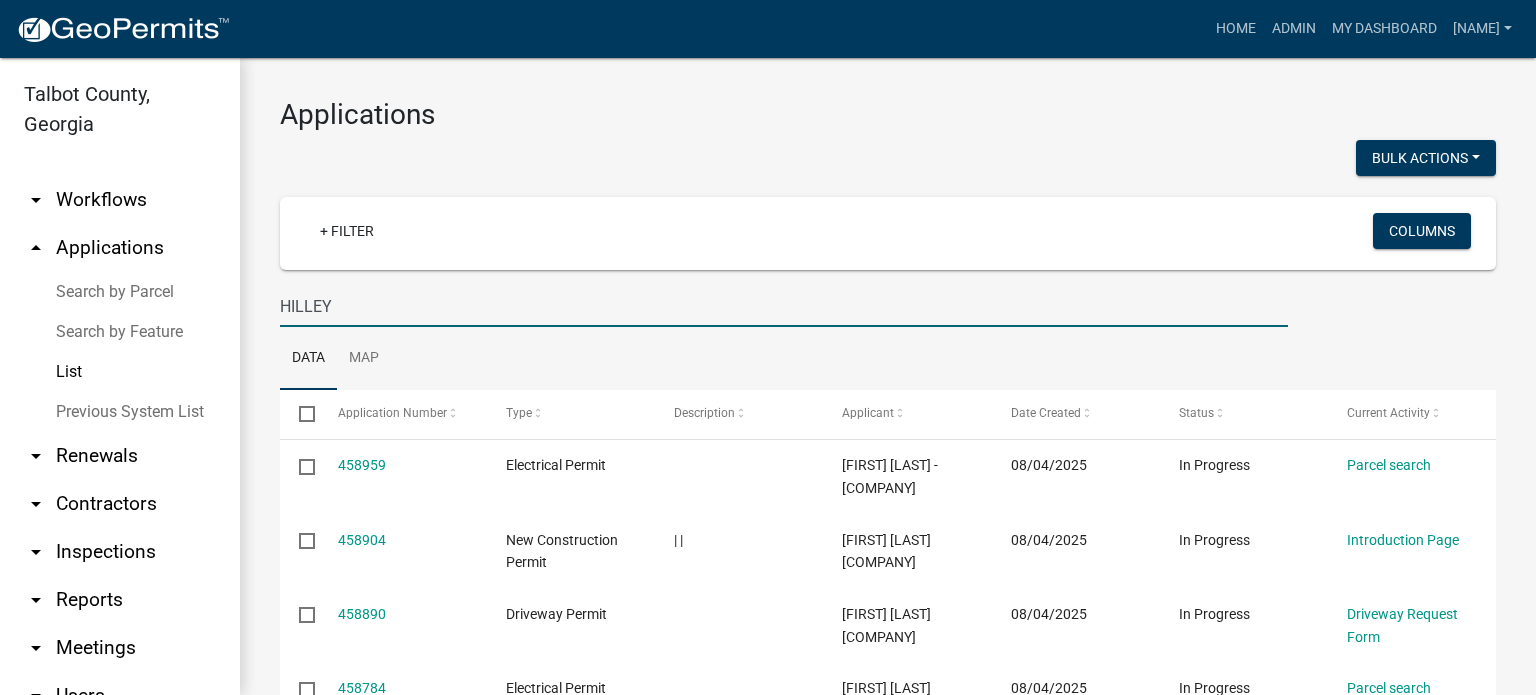 type on "HILLEY" 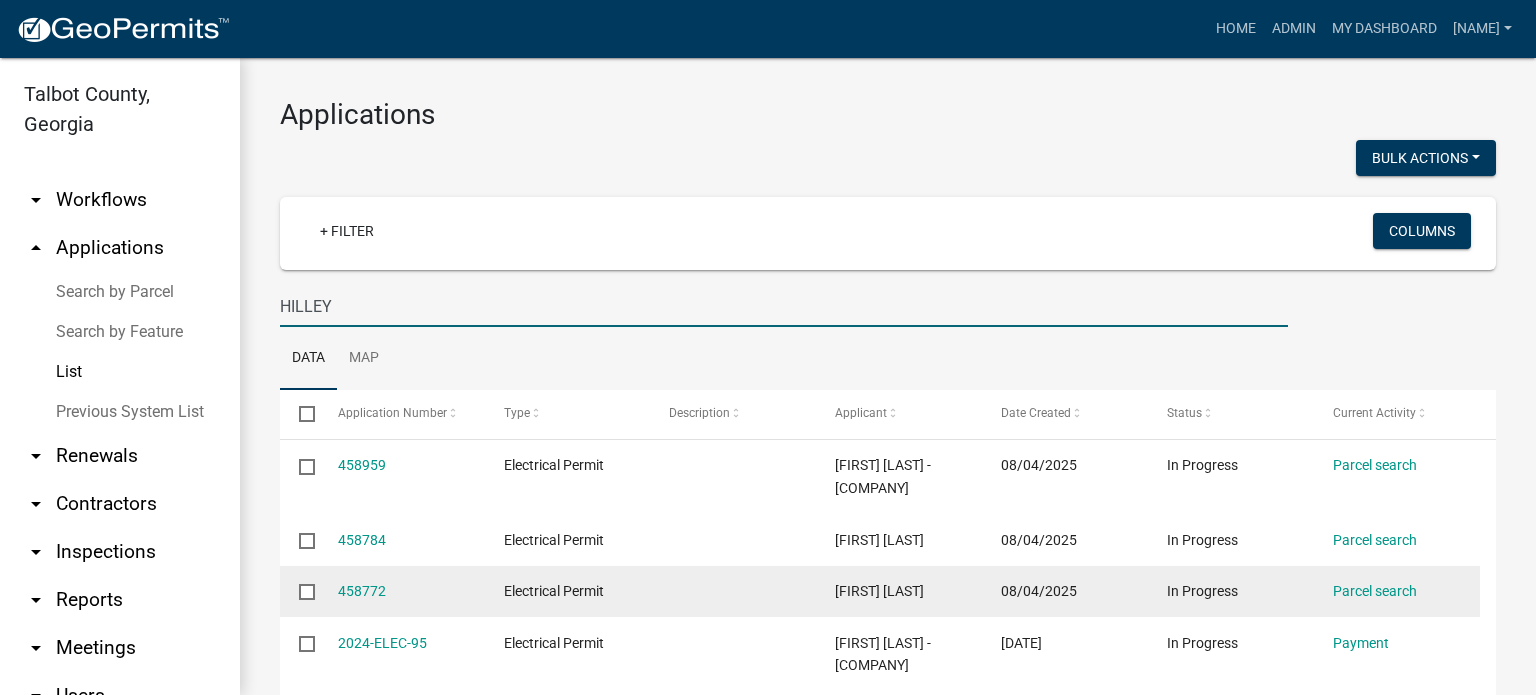 scroll, scrollTop: 93, scrollLeft: 0, axis: vertical 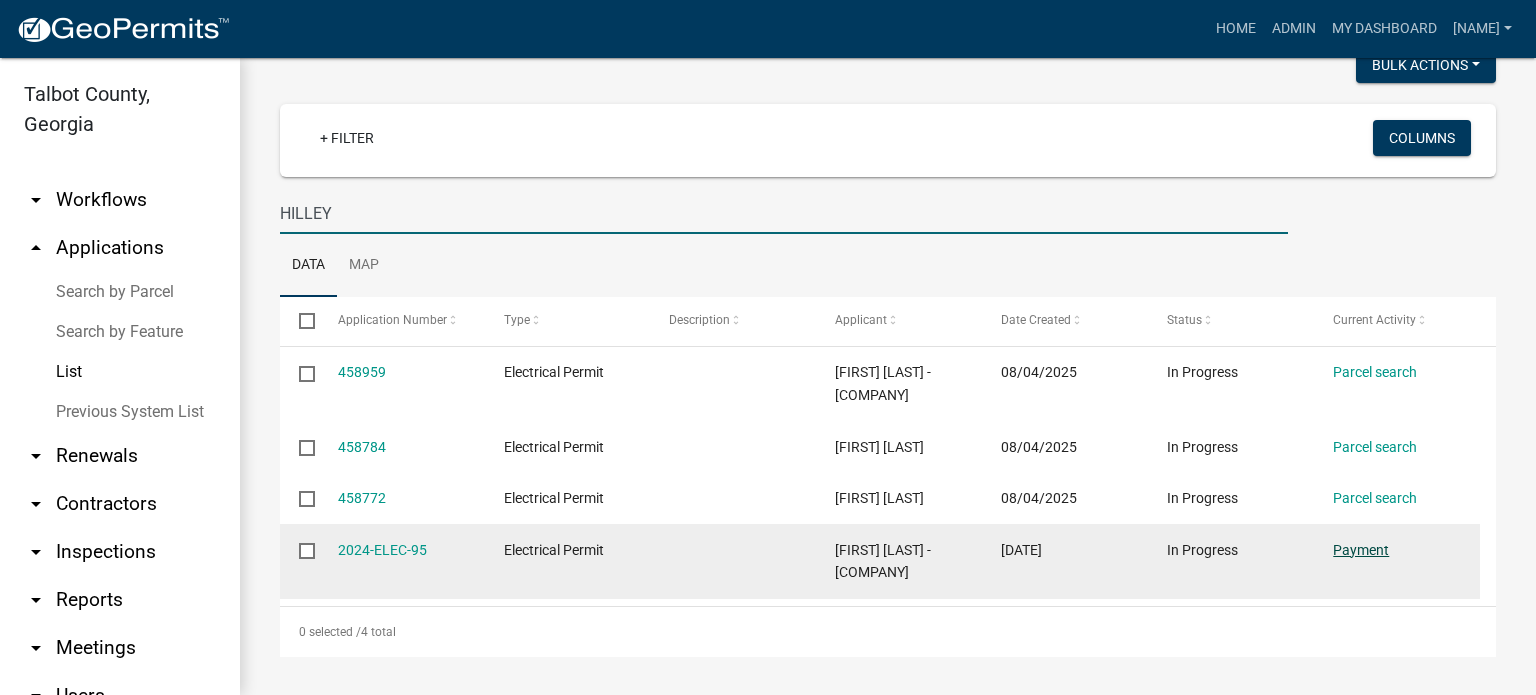click on "Payment" 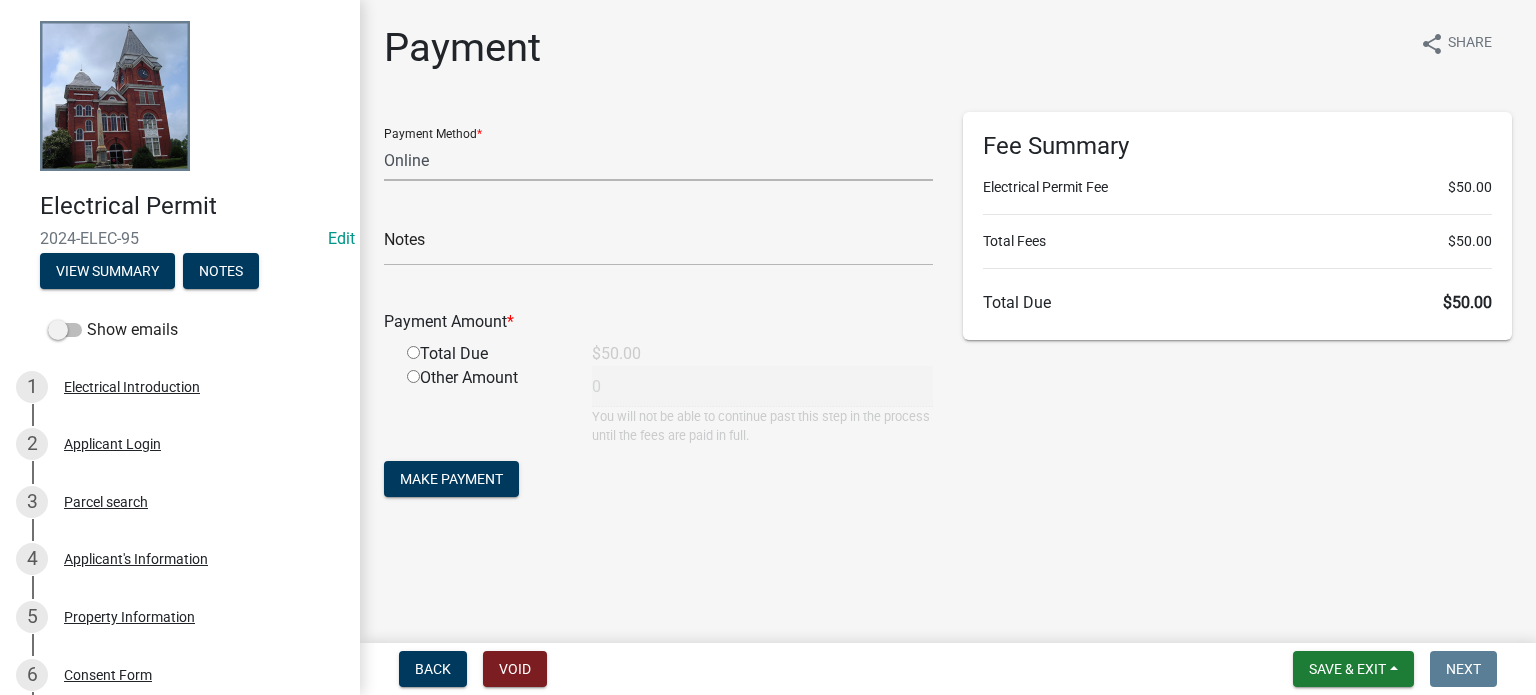 click on "Credit Card POS Check Cash Online" 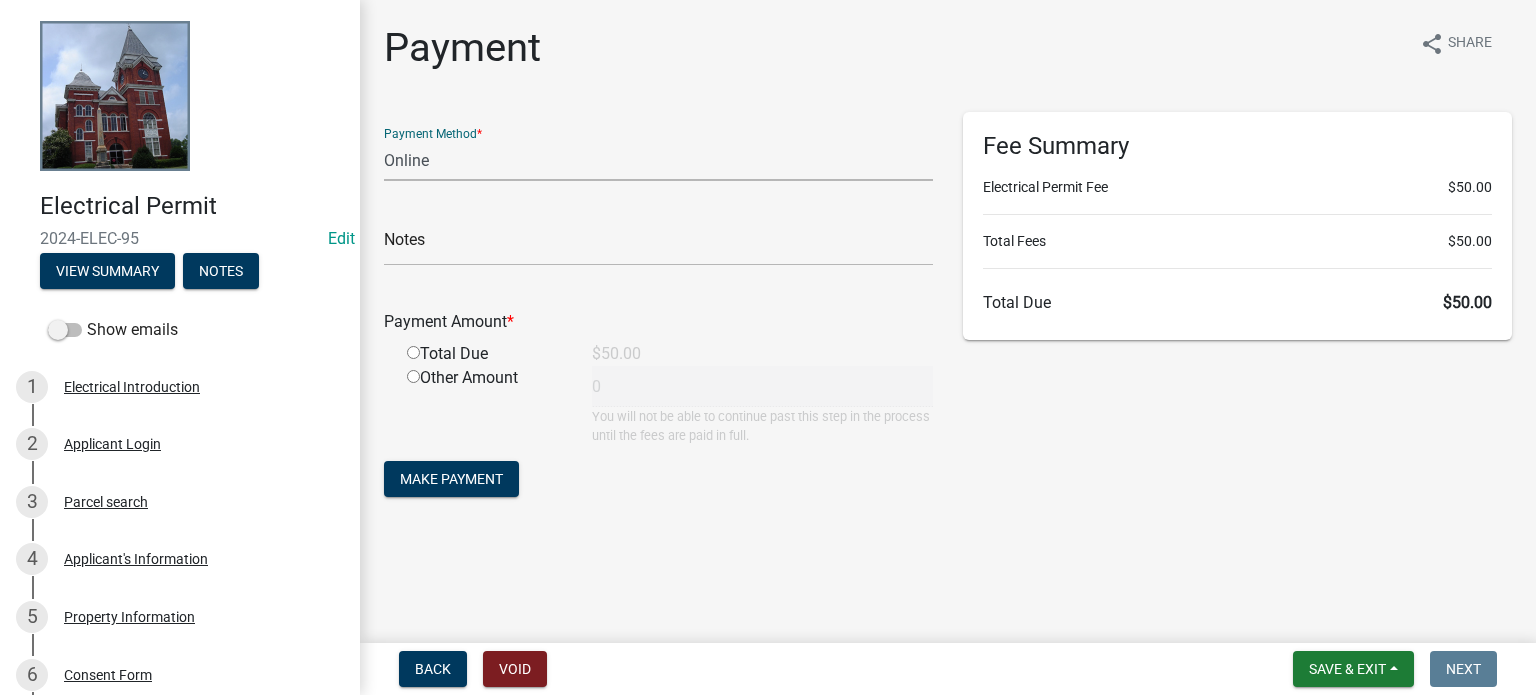 click on "Credit Card POS Check Cash Online" 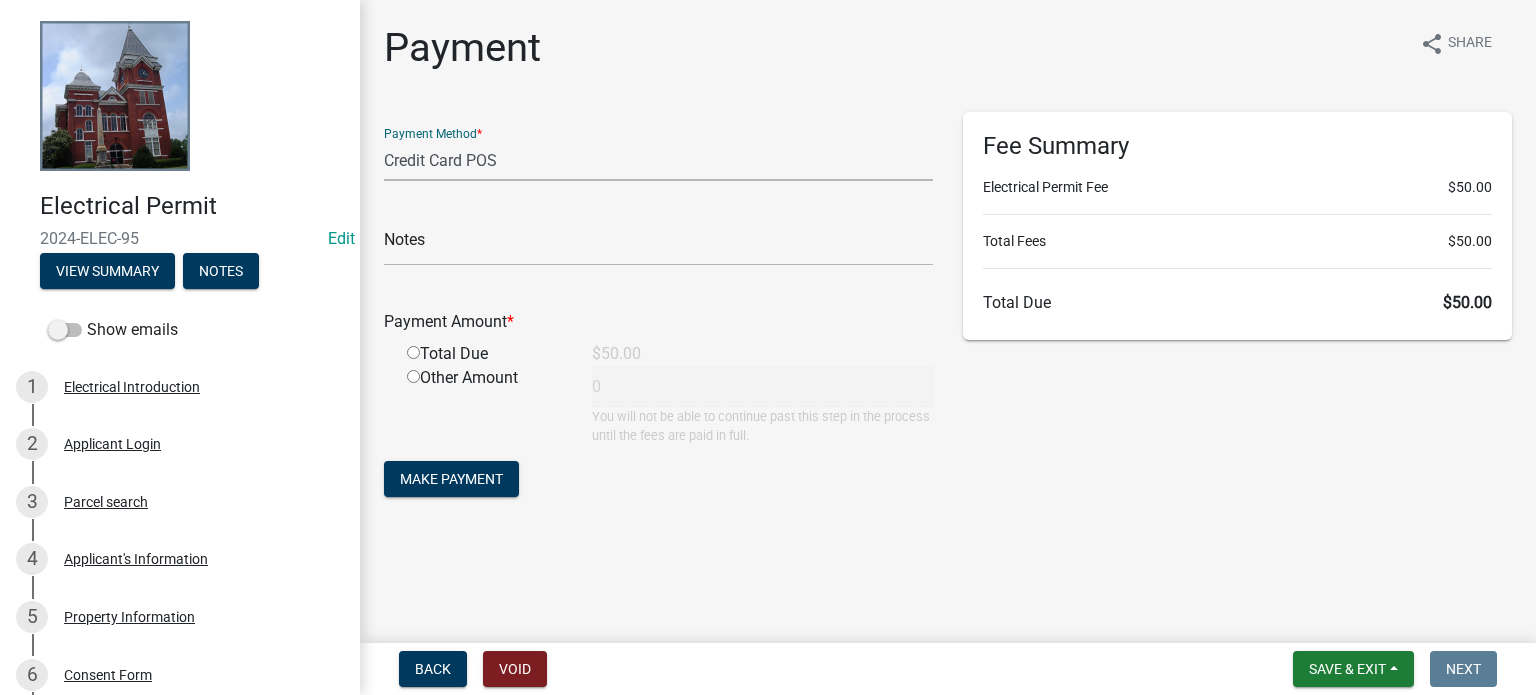 click on "Credit Card POS Check Cash Online" 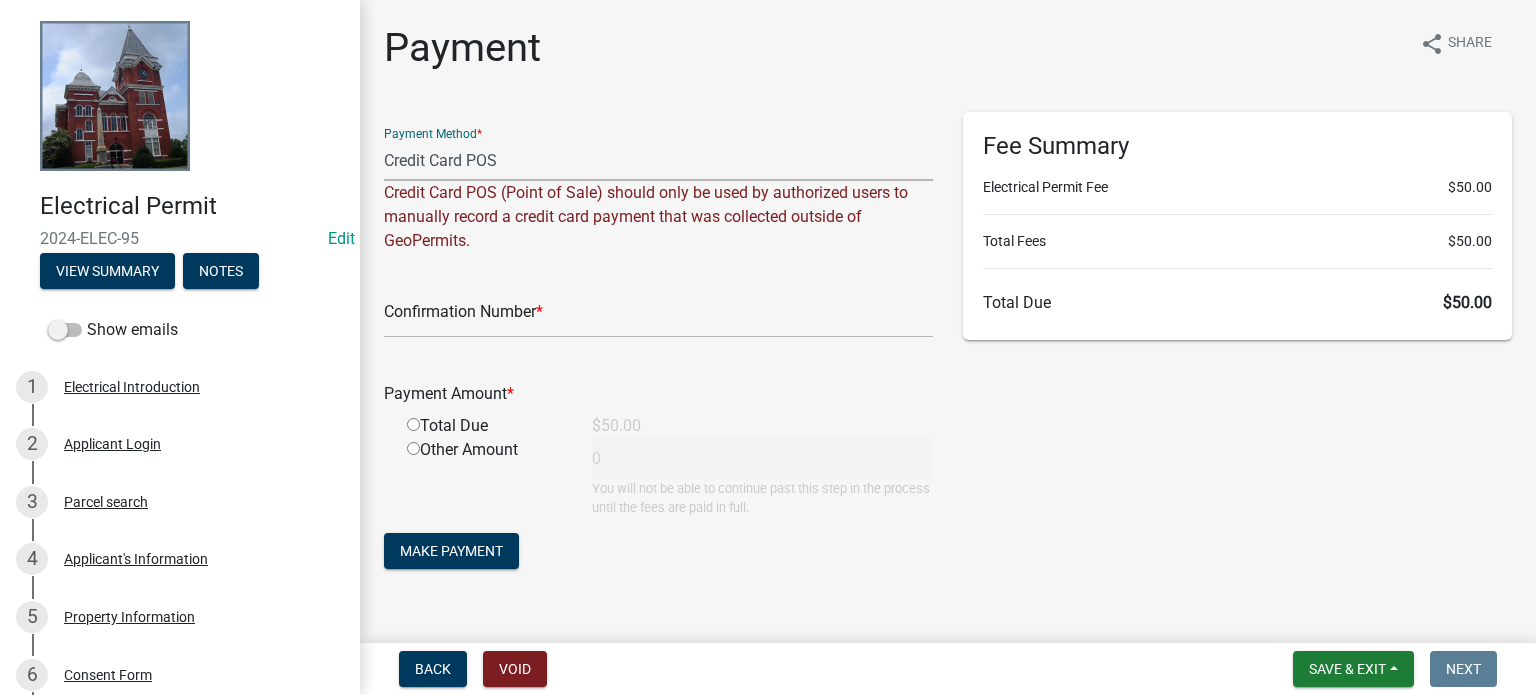 click on "Credit Card POS Check Cash Online" 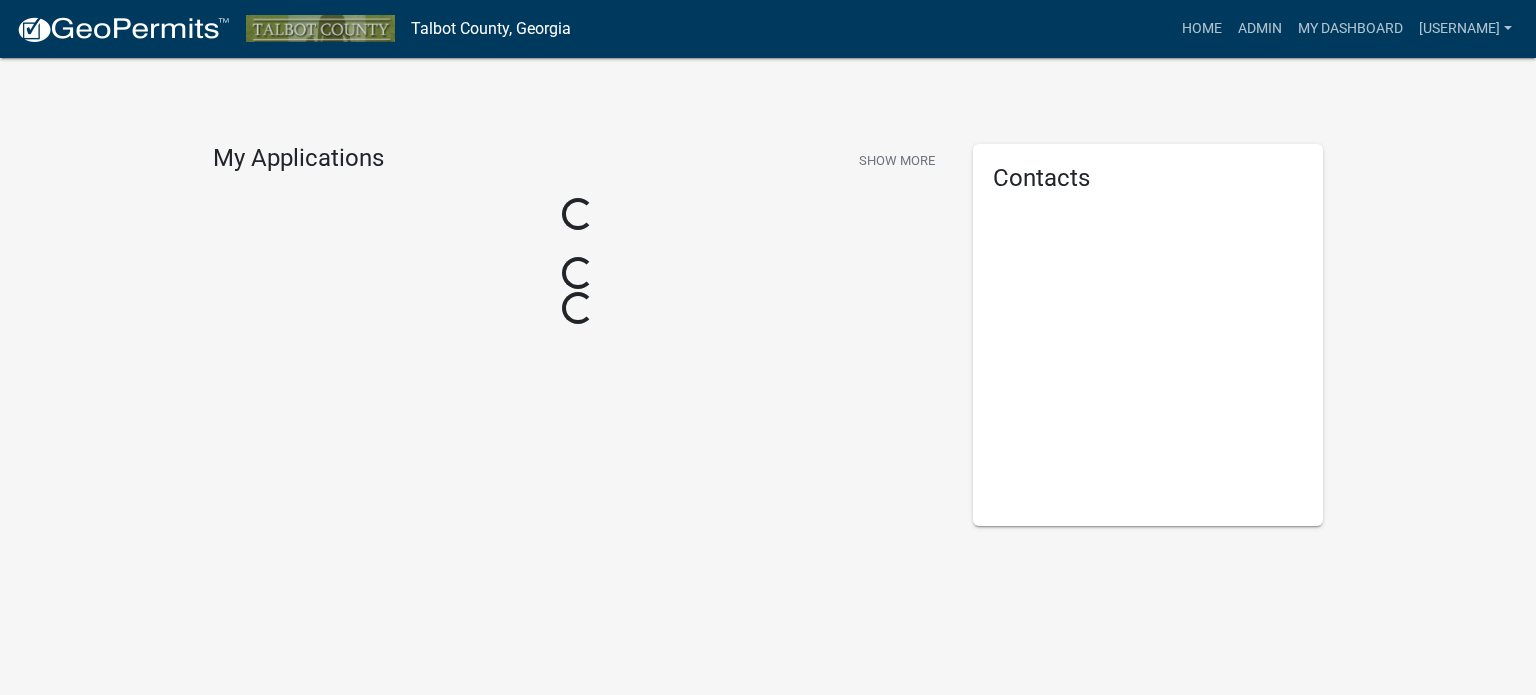 scroll, scrollTop: 0, scrollLeft: 0, axis: both 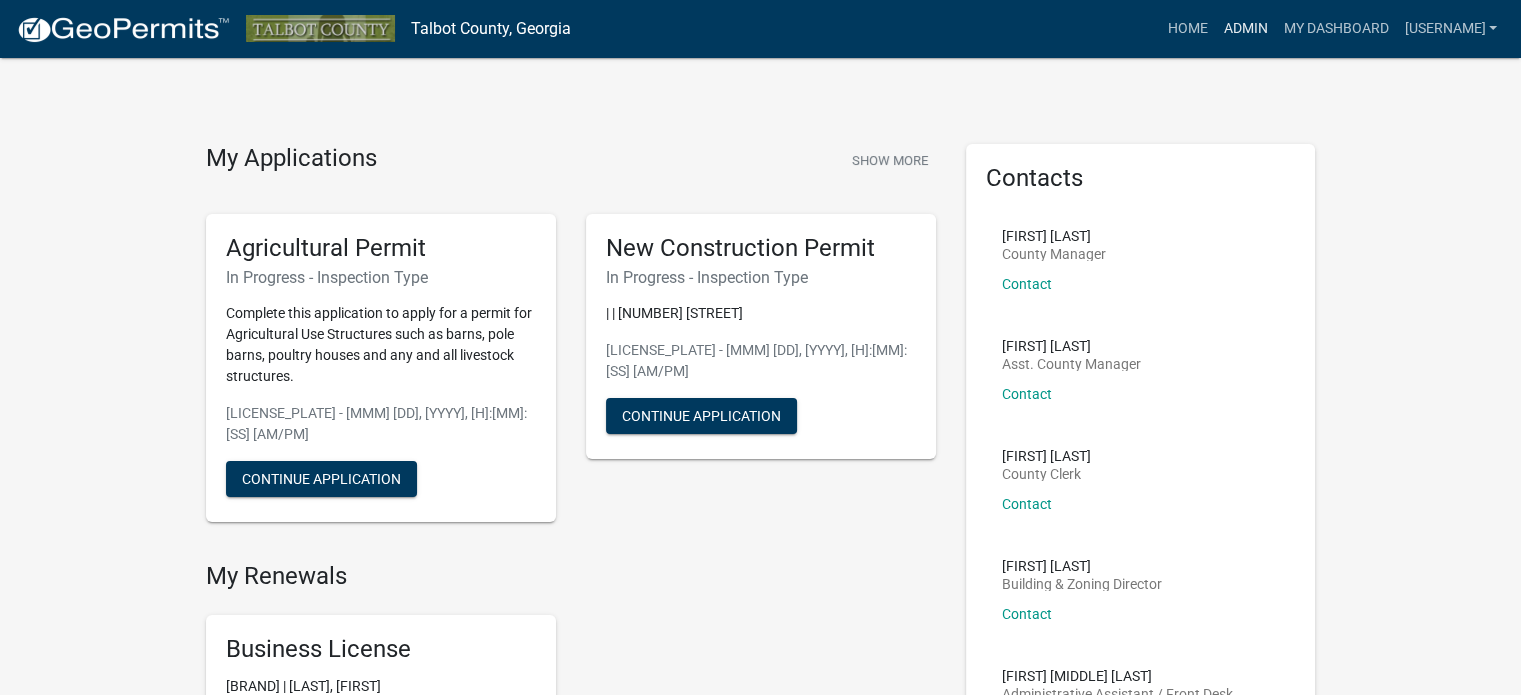 click on "Admin" at bounding box center (1245, 29) 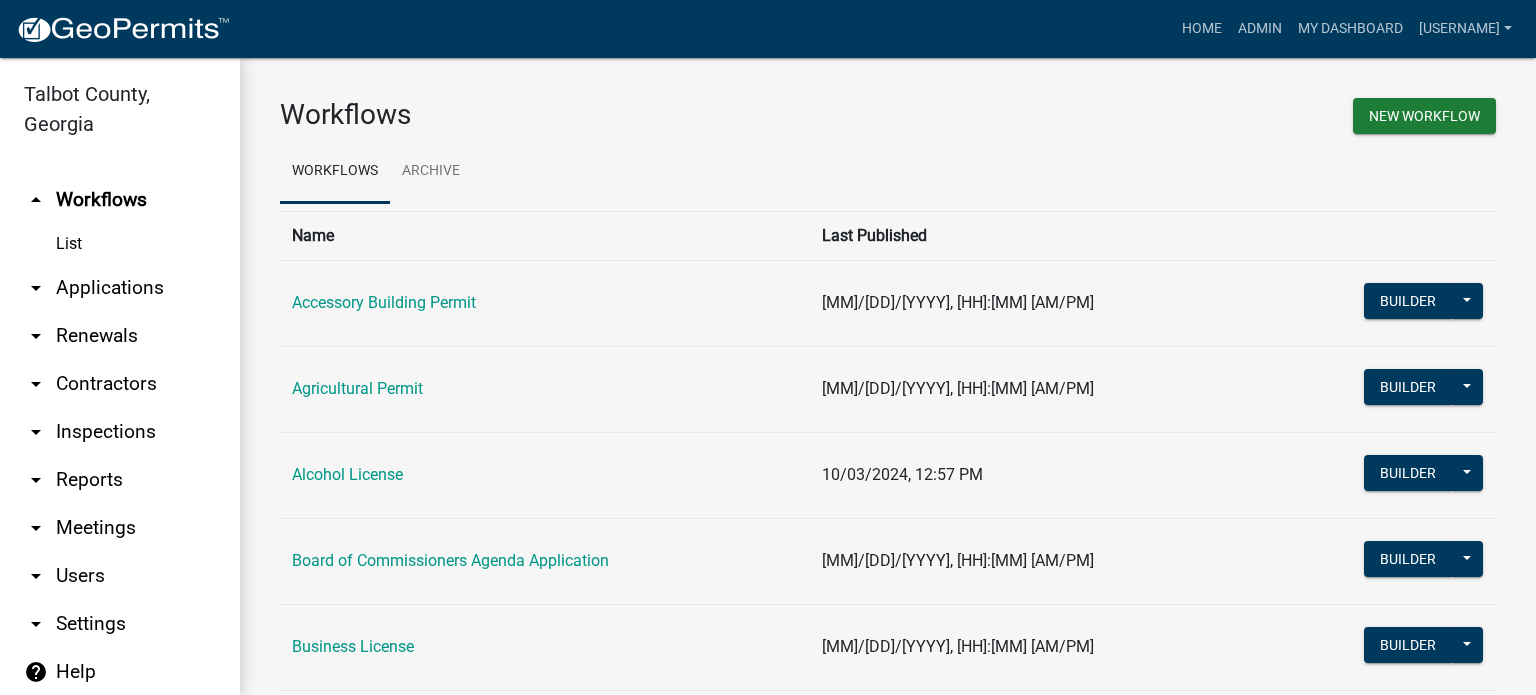 click on "arrow_drop_down" at bounding box center [36, 288] 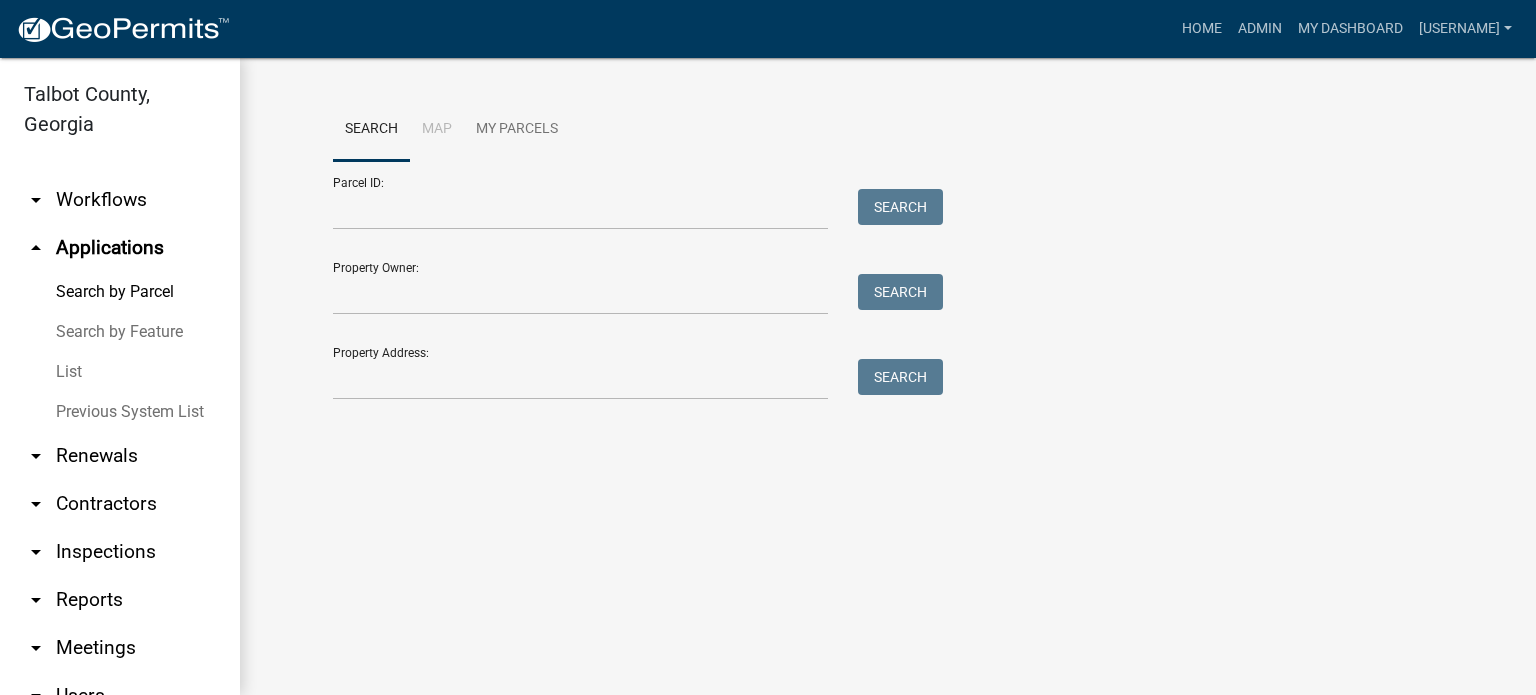 click on "List" at bounding box center [120, 372] 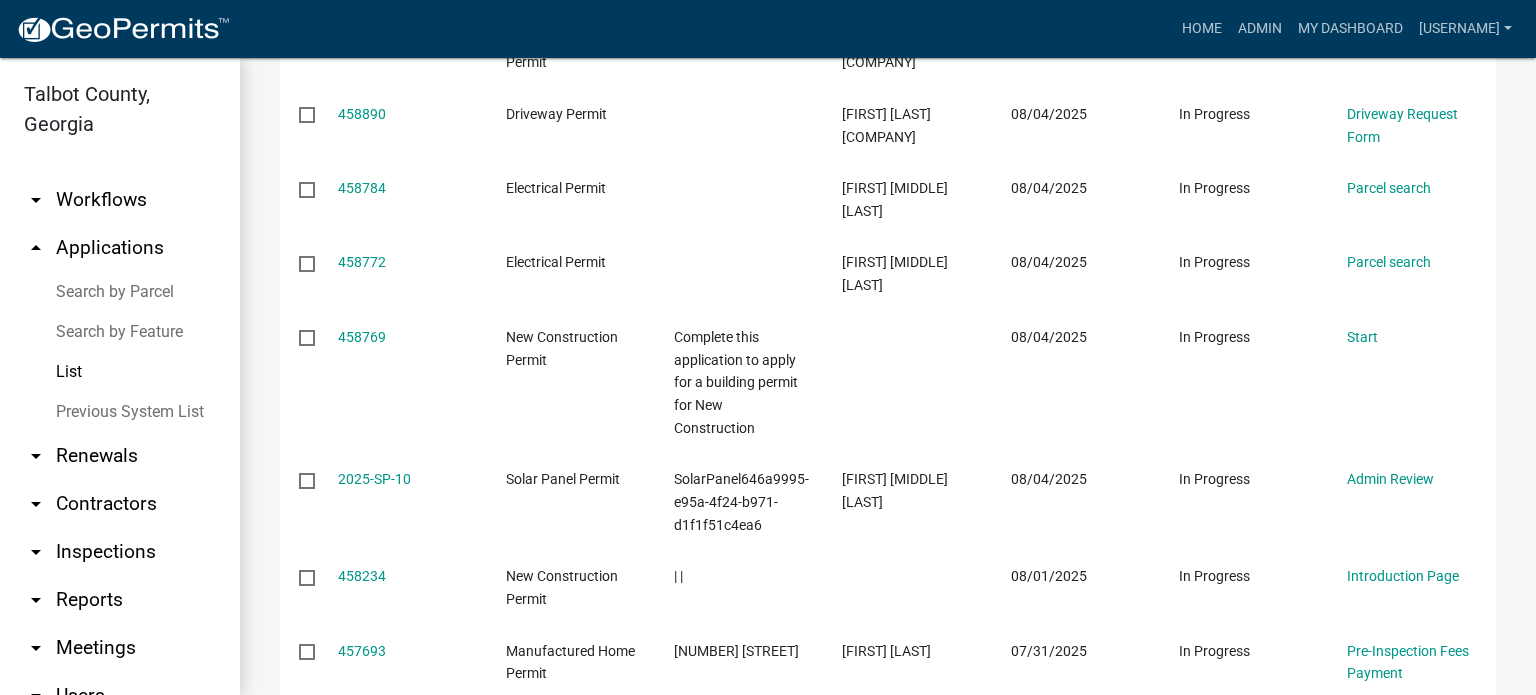 scroll, scrollTop: 784, scrollLeft: 0, axis: vertical 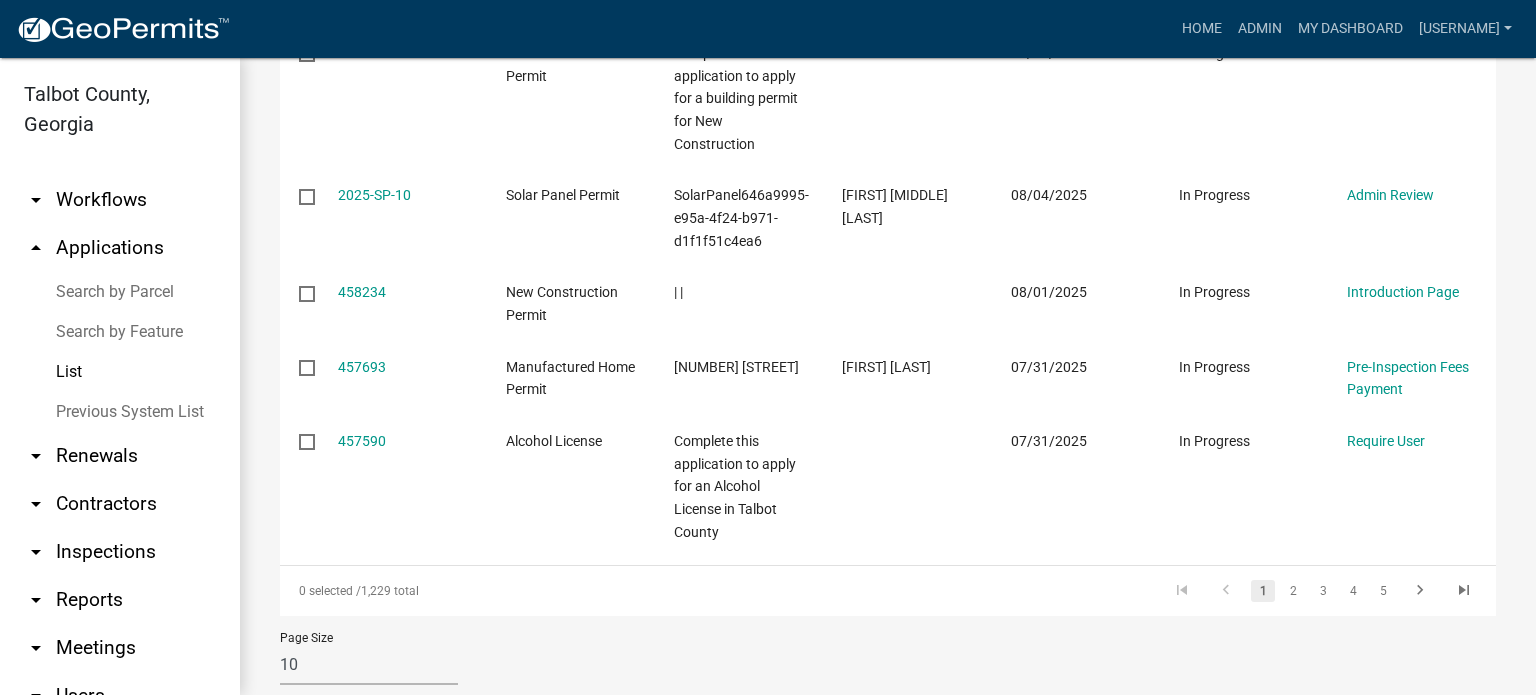 click on "List" at bounding box center [120, 372] 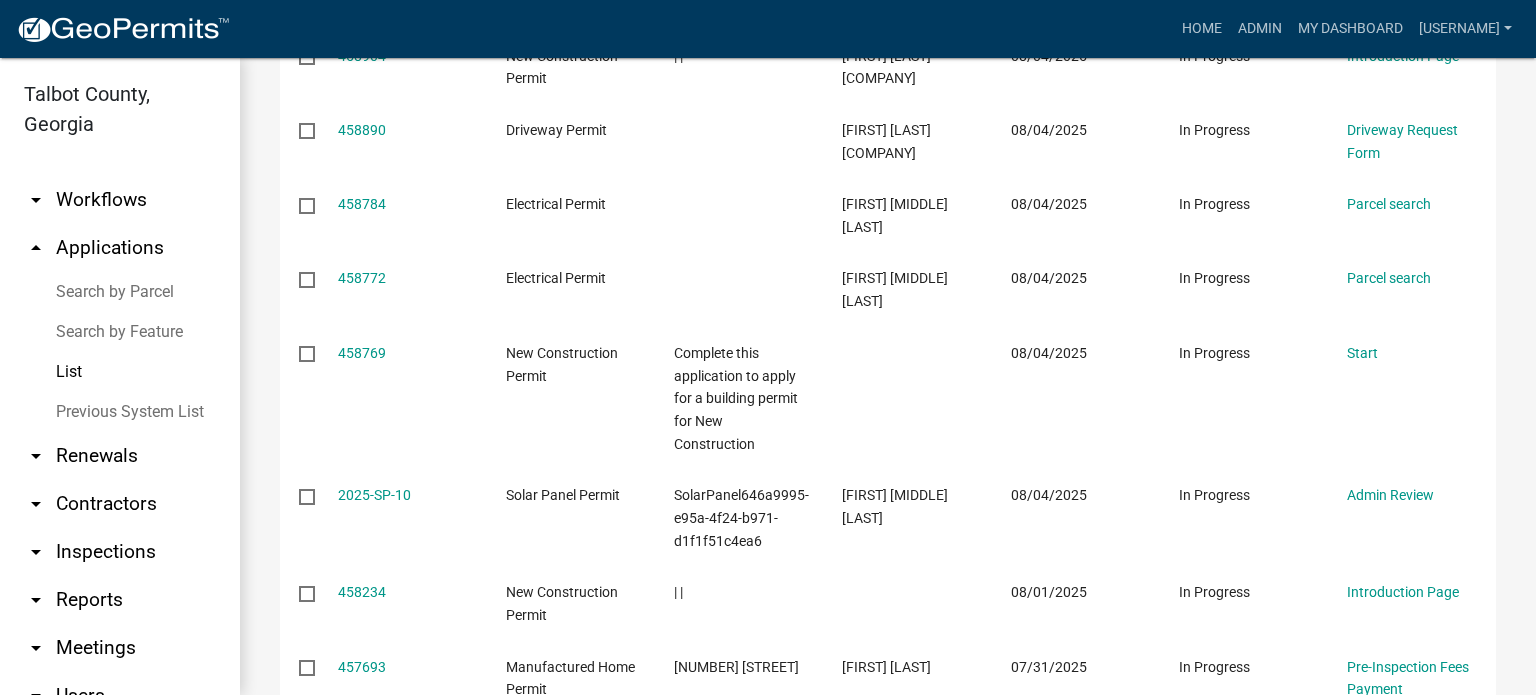 click on "List" at bounding box center [120, 372] 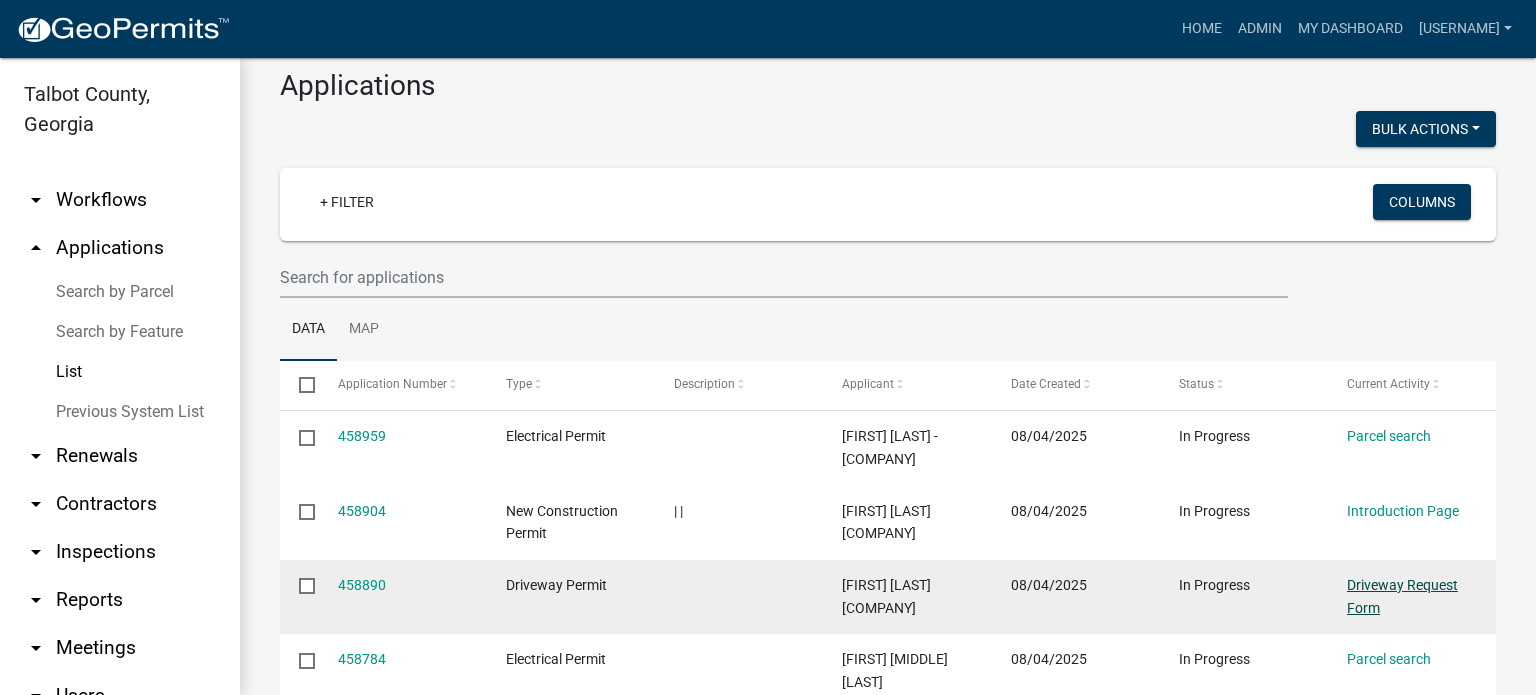 scroll, scrollTop: 0, scrollLeft: 0, axis: both 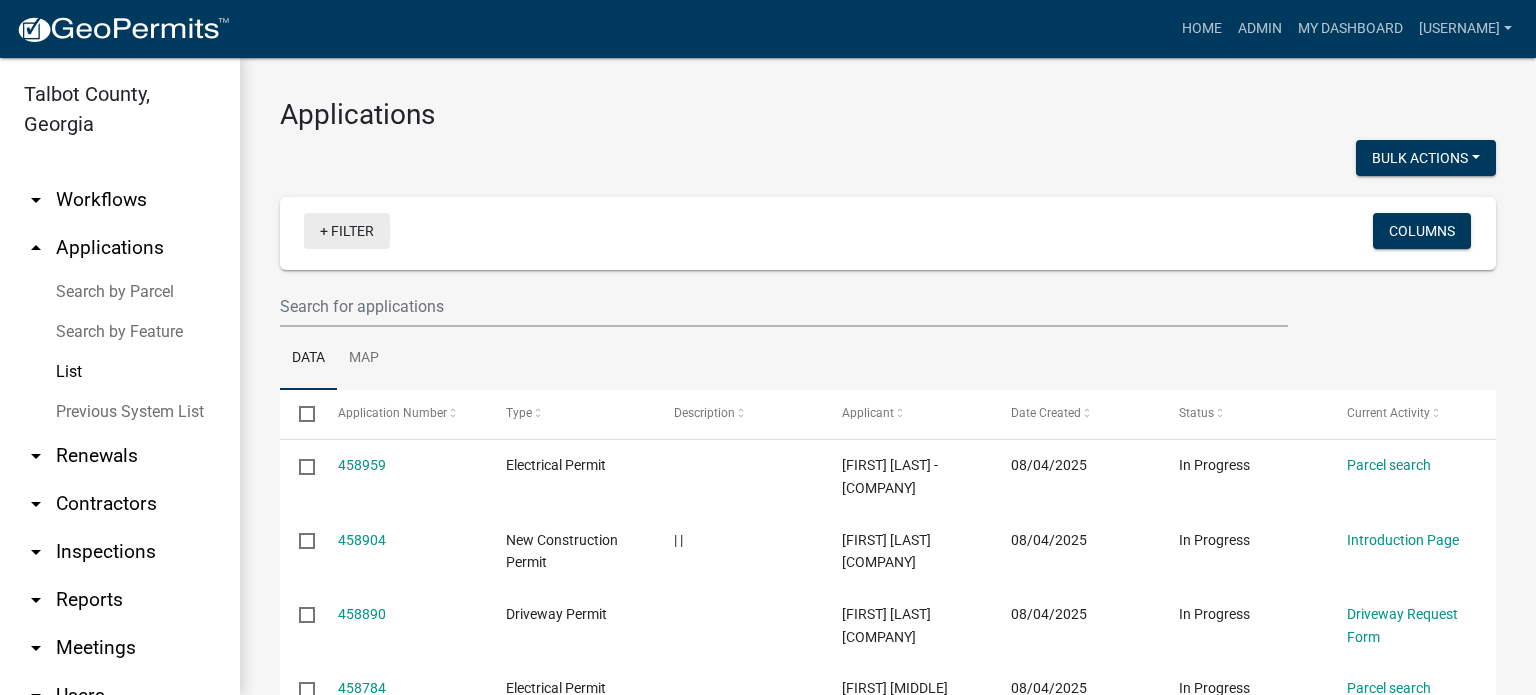 click on "+ Filter" at bounding box center [347, 231] 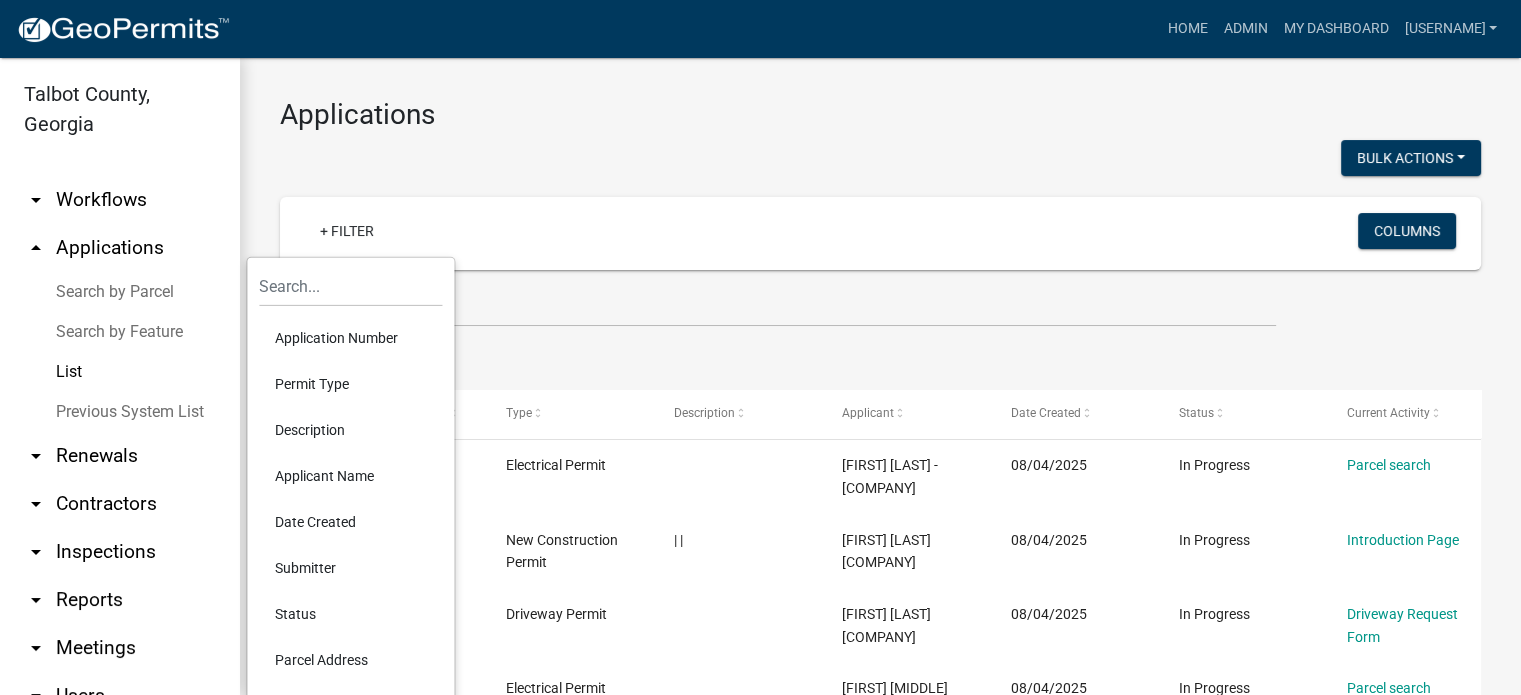 click on "Permit Type" at bounding box center [350, 384] 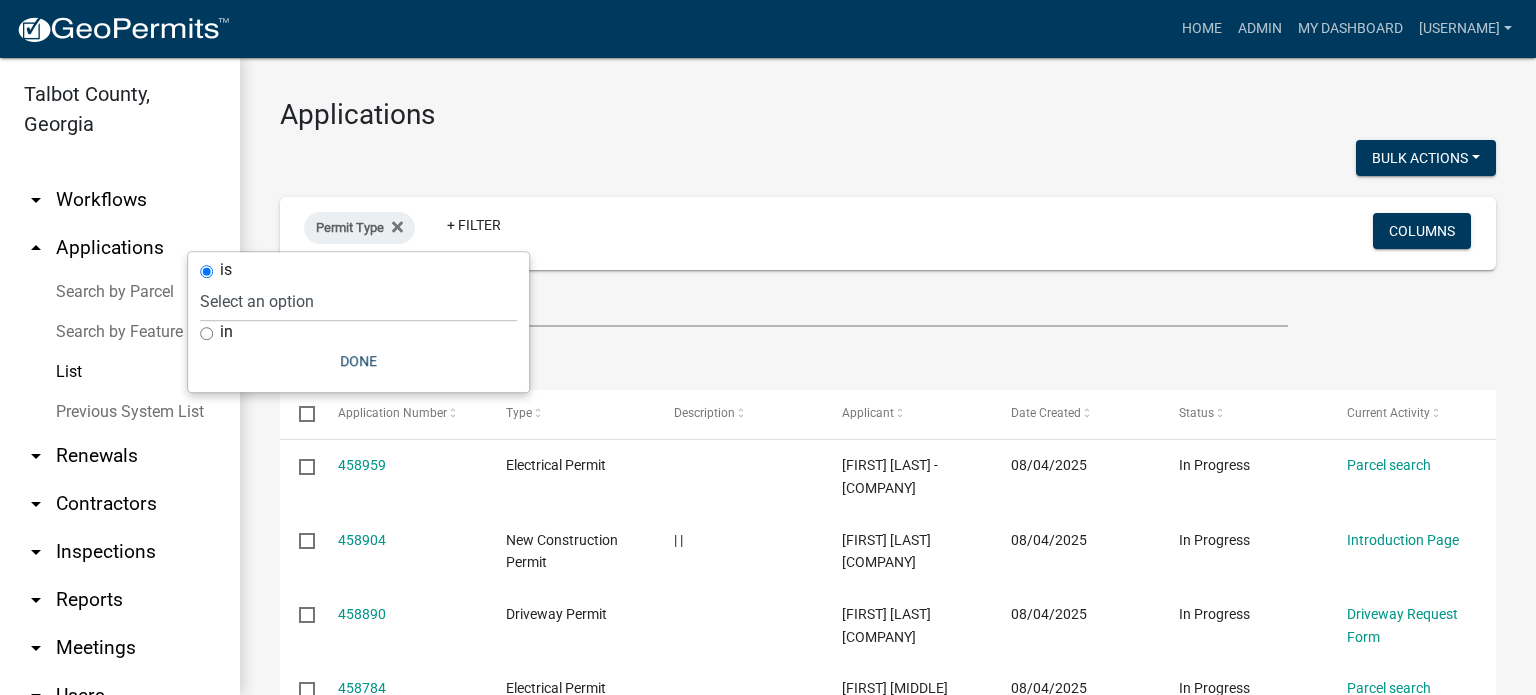 click on "in" at bounding box center [206, 333] 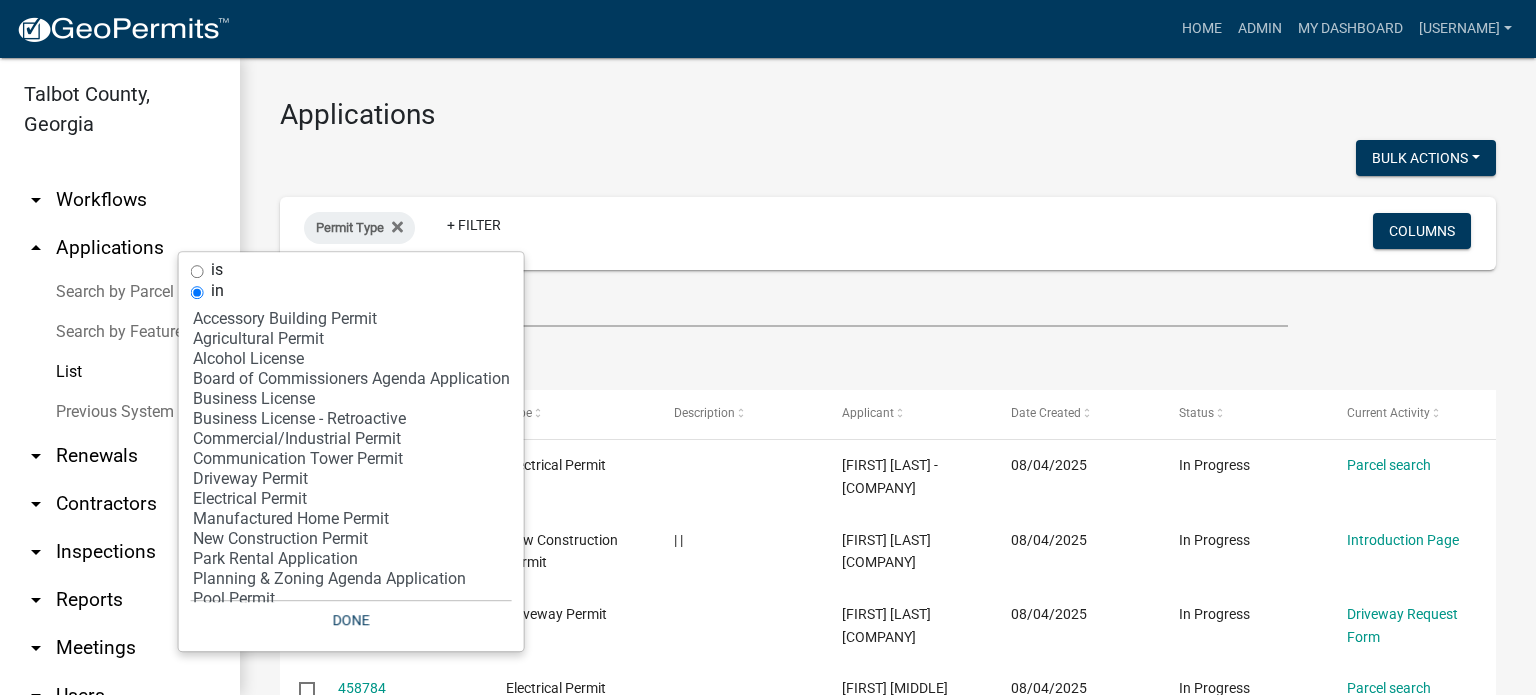 scroll, scrollTop: 77, scrollLeft: 0, axis: vertical 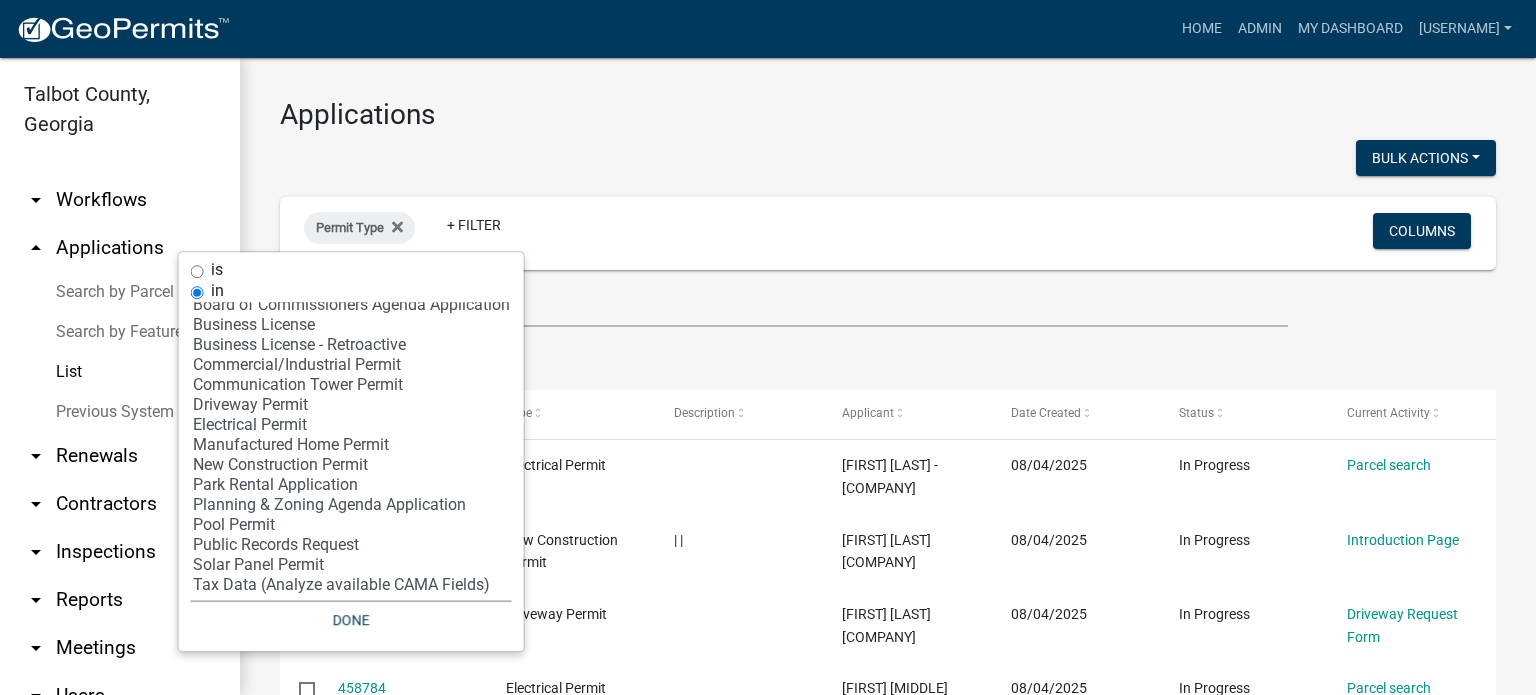 select on "10: 'd3398bb2-1b7a-4daf-b382-fb5b9cae75b1'" 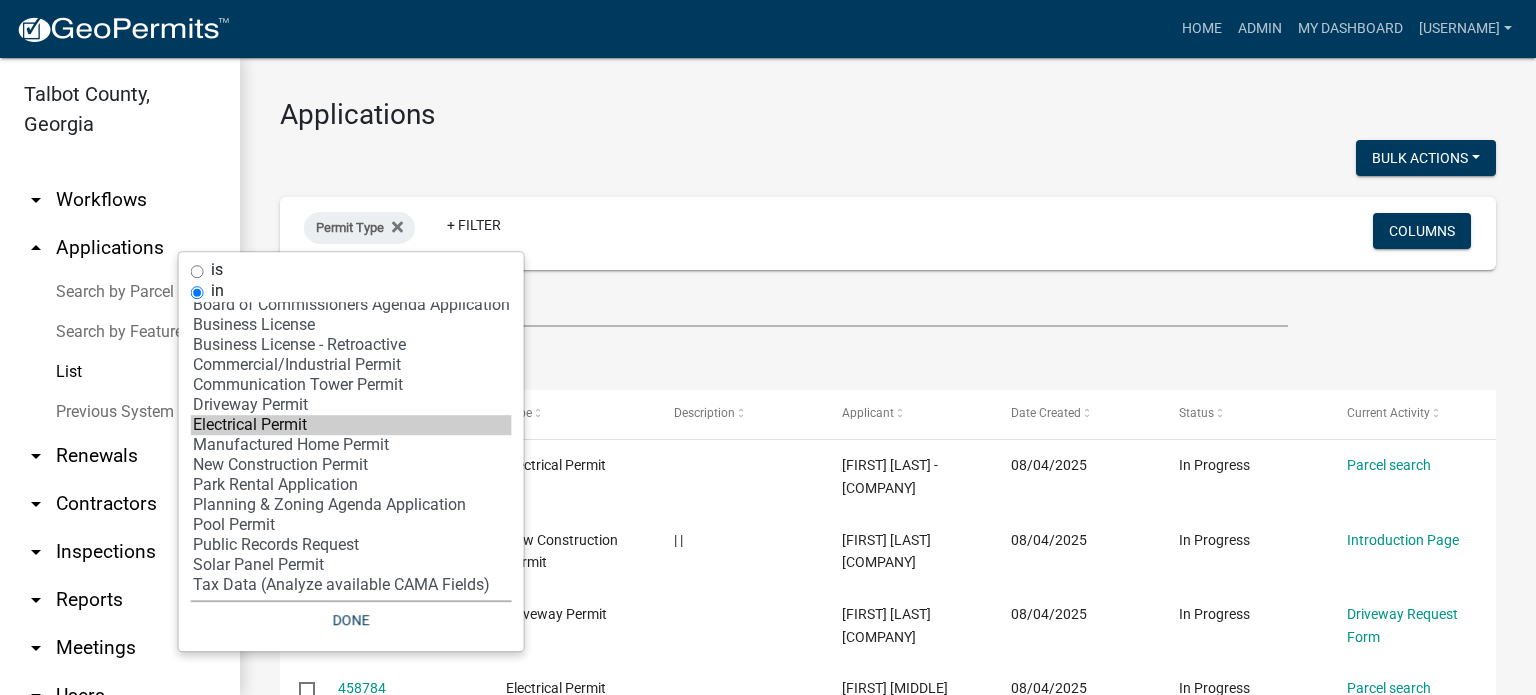 click on "Electrical Permit" at bounding box center [351, 425] 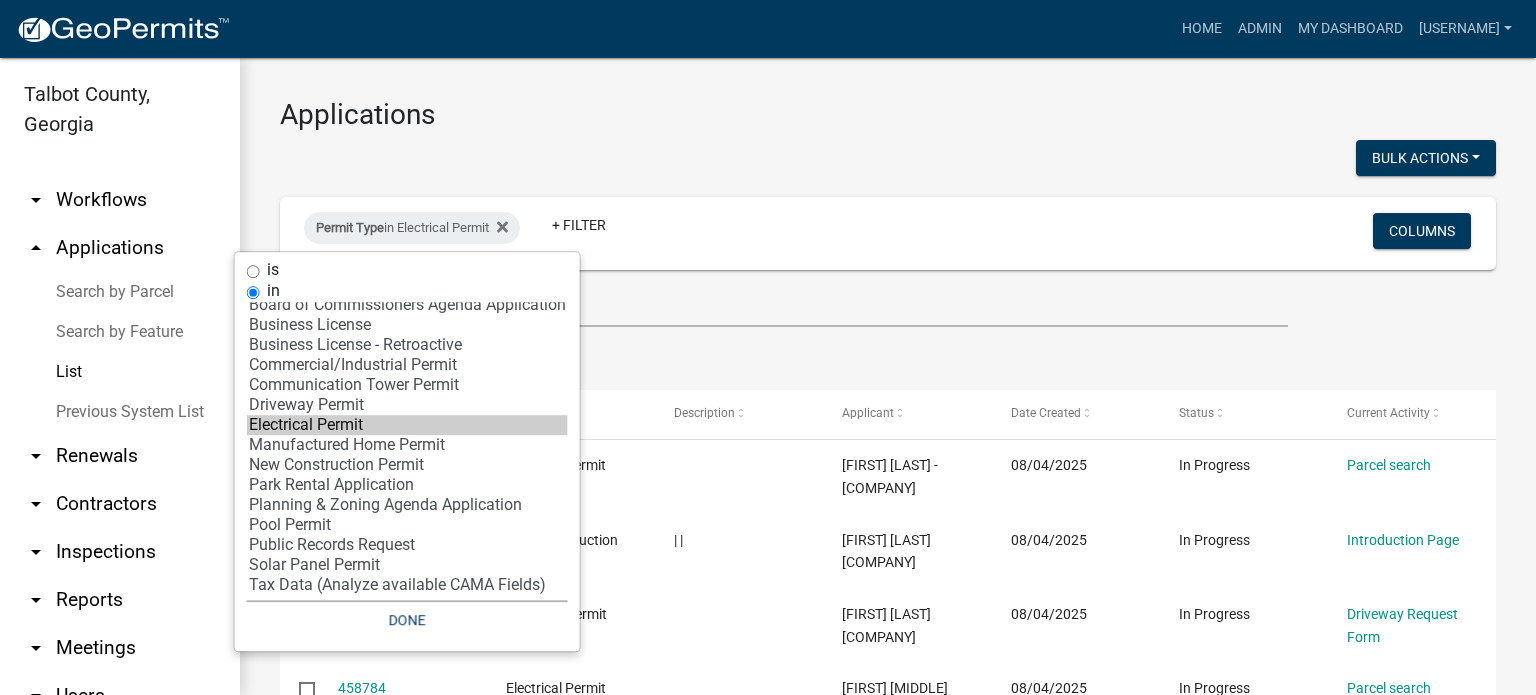 click on "Electrical Permit" at bounding box center [407, 425] 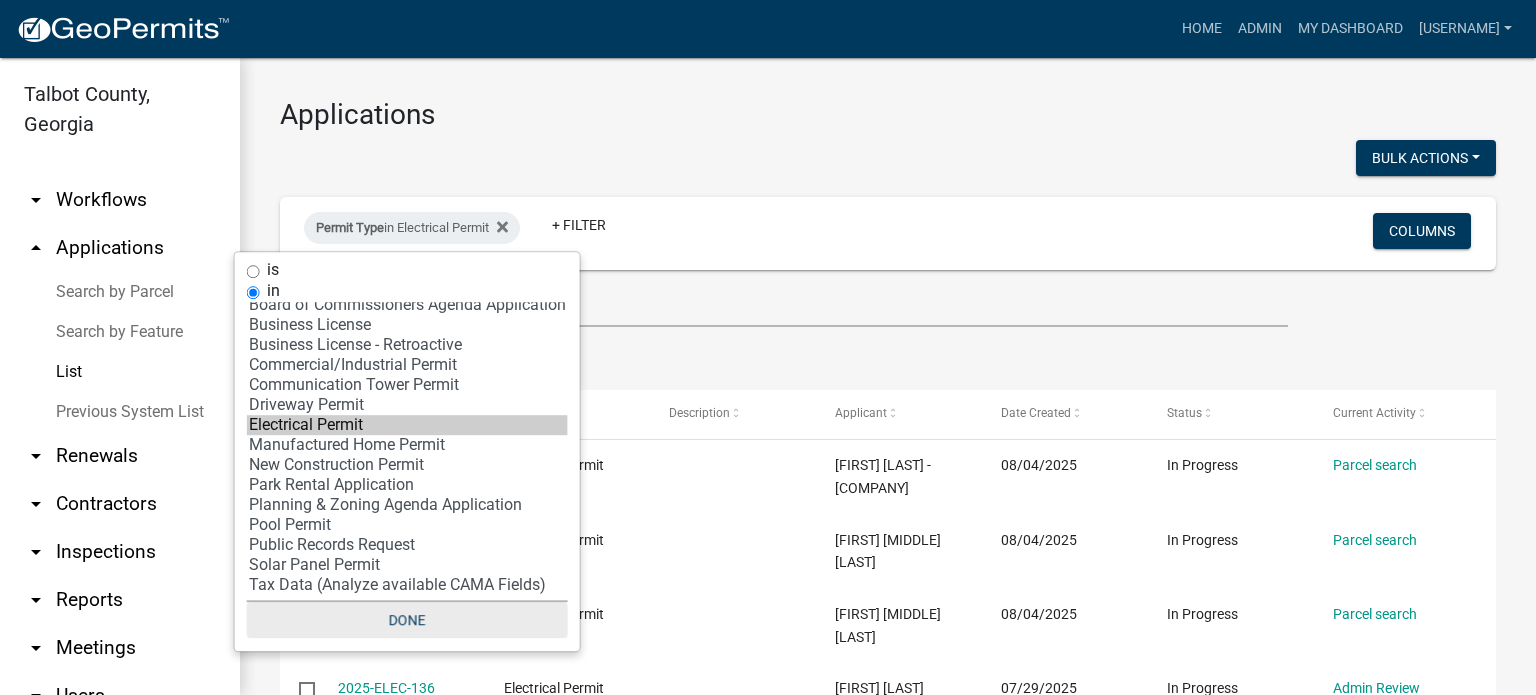 click on "Done" at bounding box center (407, 620) 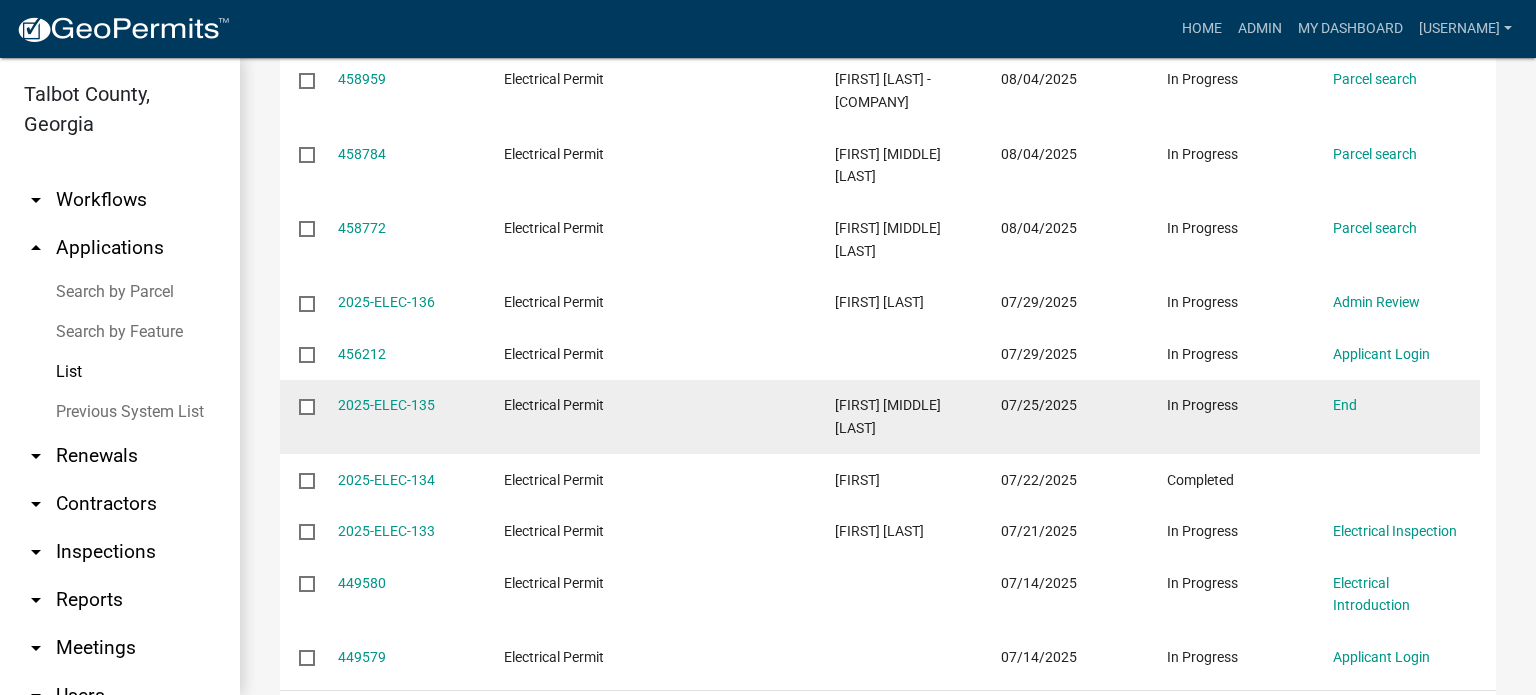 scroll, scrollTop: 288, scrollLeft: 0, axis: vertical 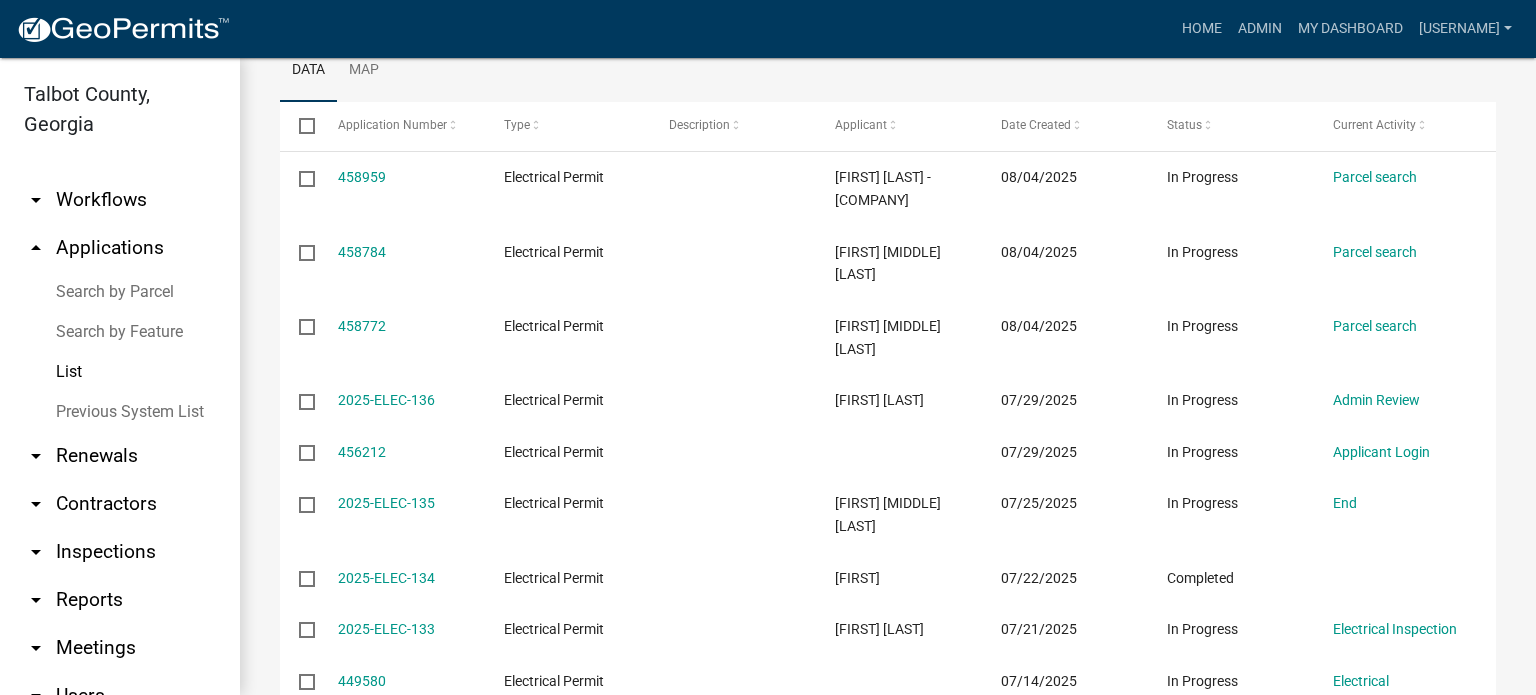 click on "List" at bounding box center (120, 372) 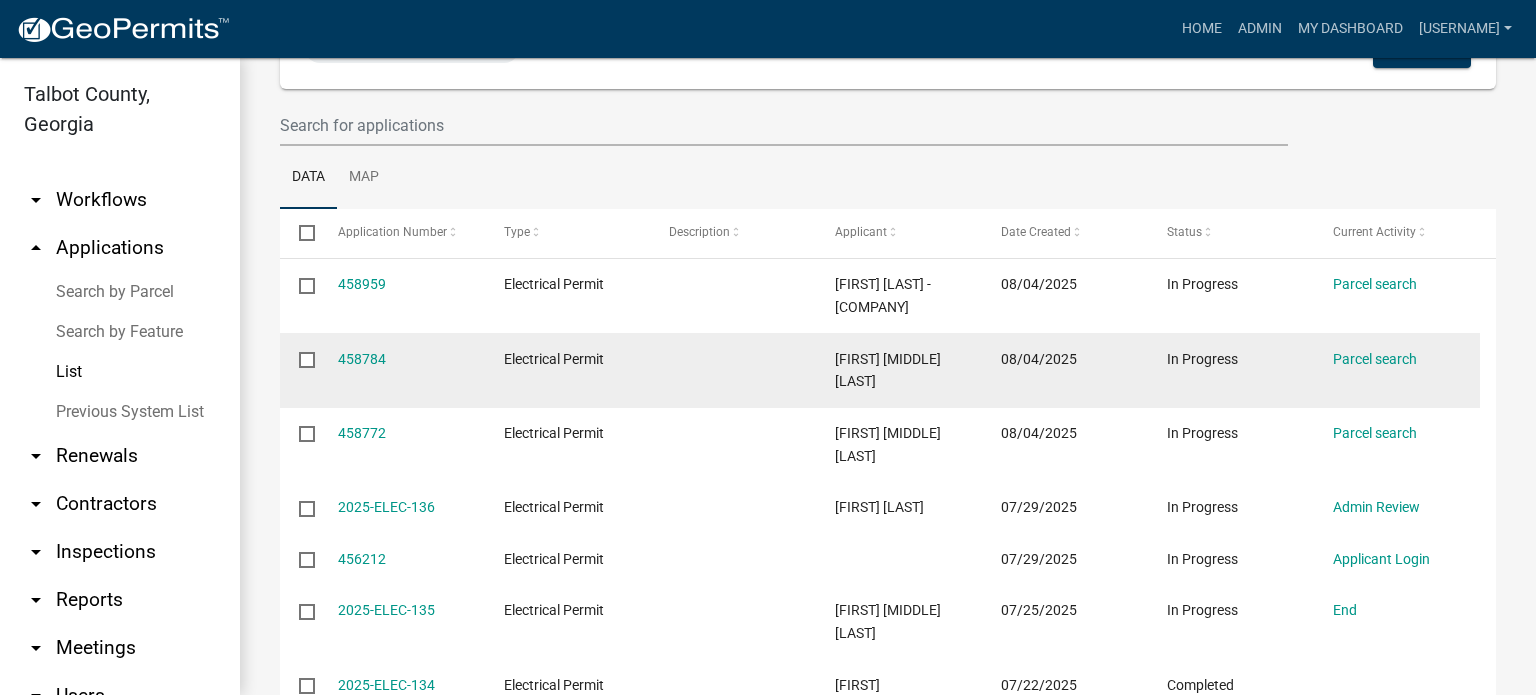 scroll, scrollTop: 0, scrollLeft: 0, axis: both 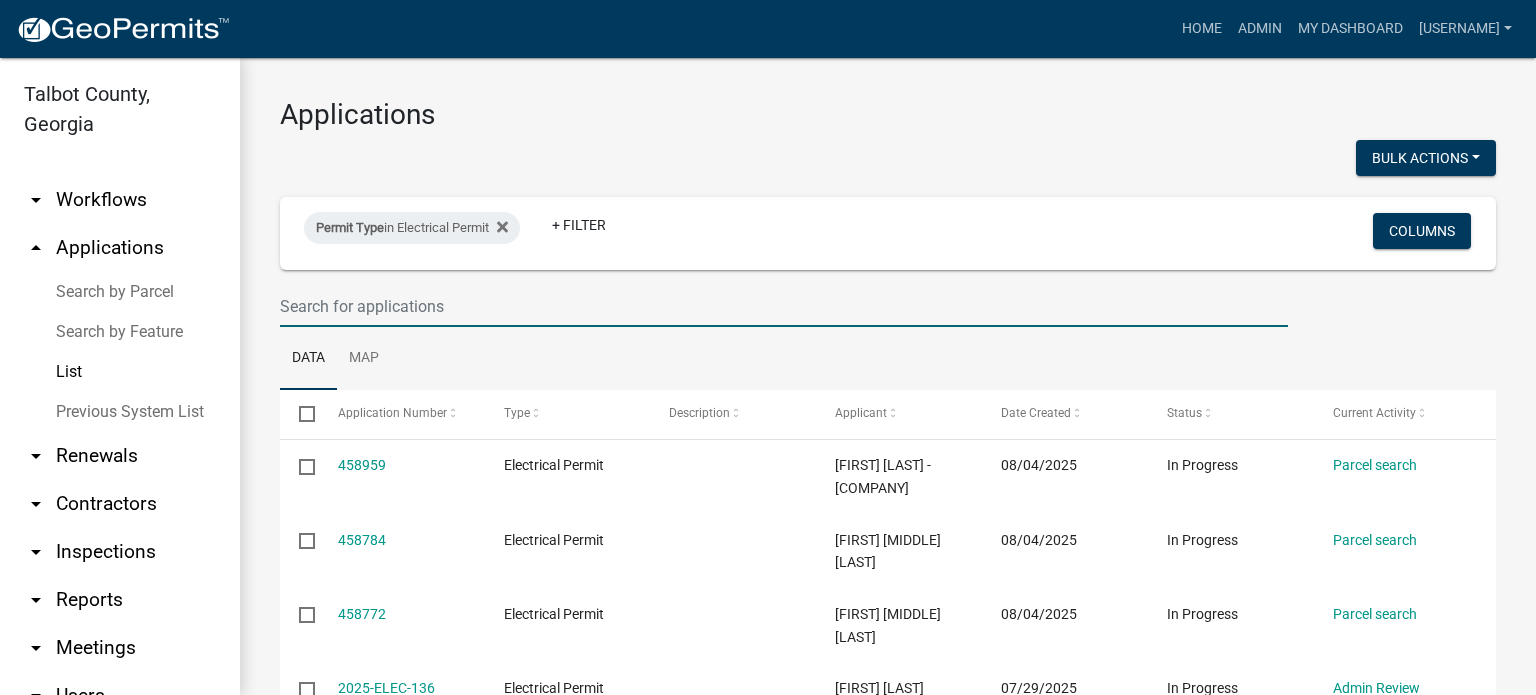 click at bounding box center (784, 306) 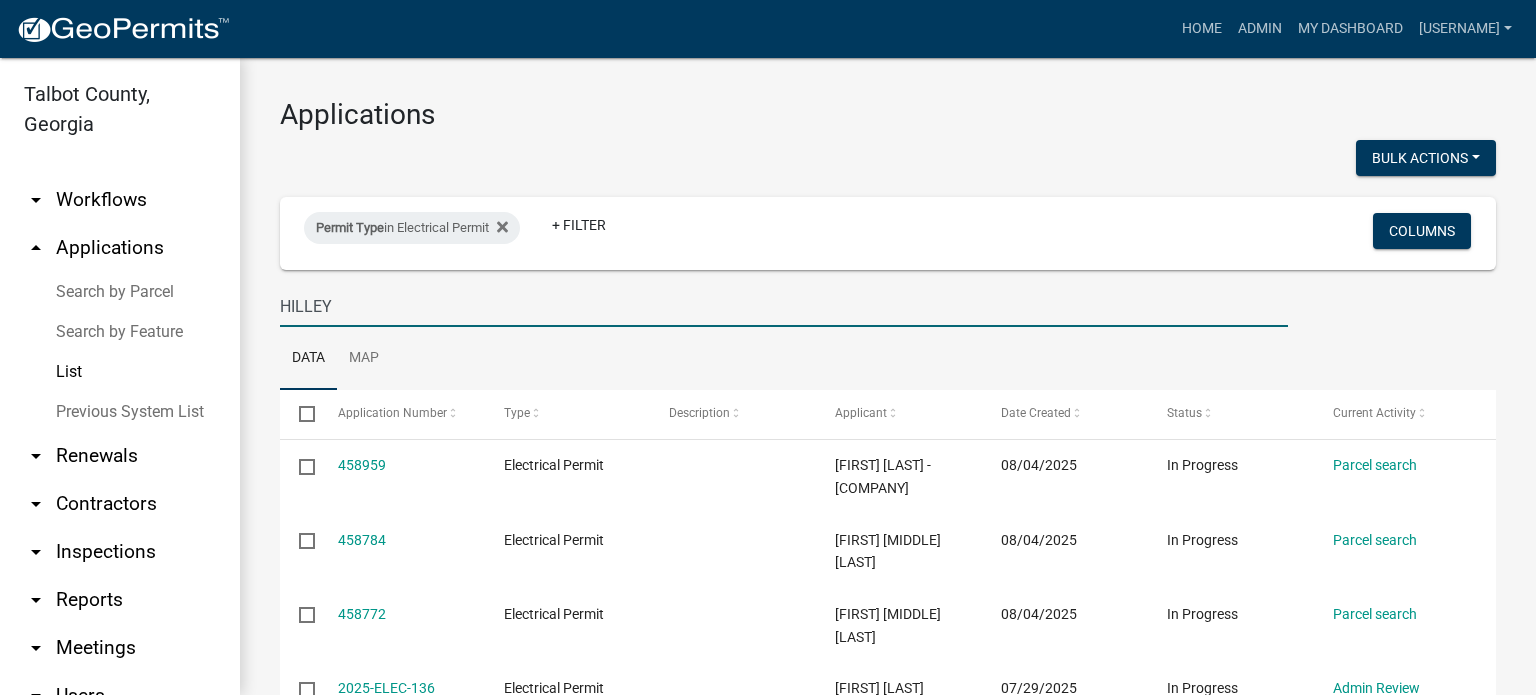 type on "HILLEY" 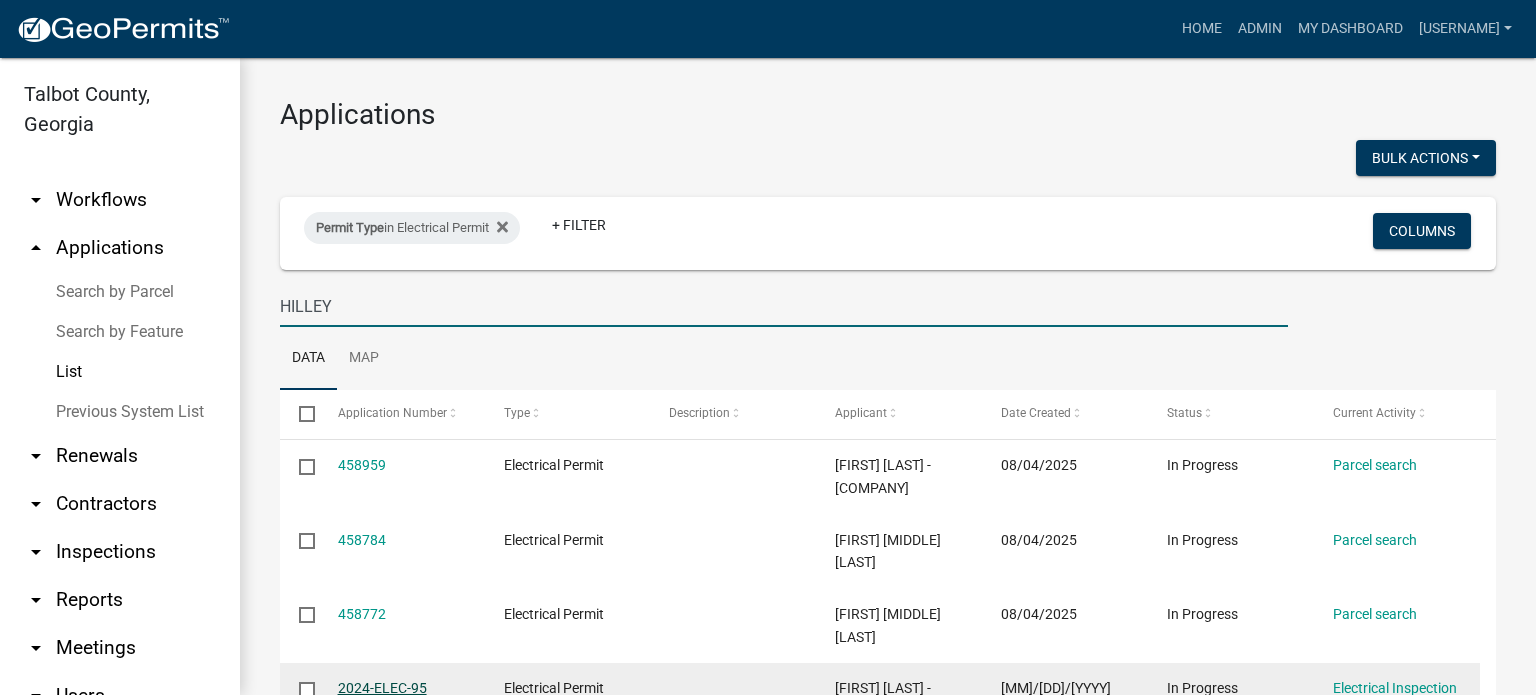 click on "2024-ELEC-95" 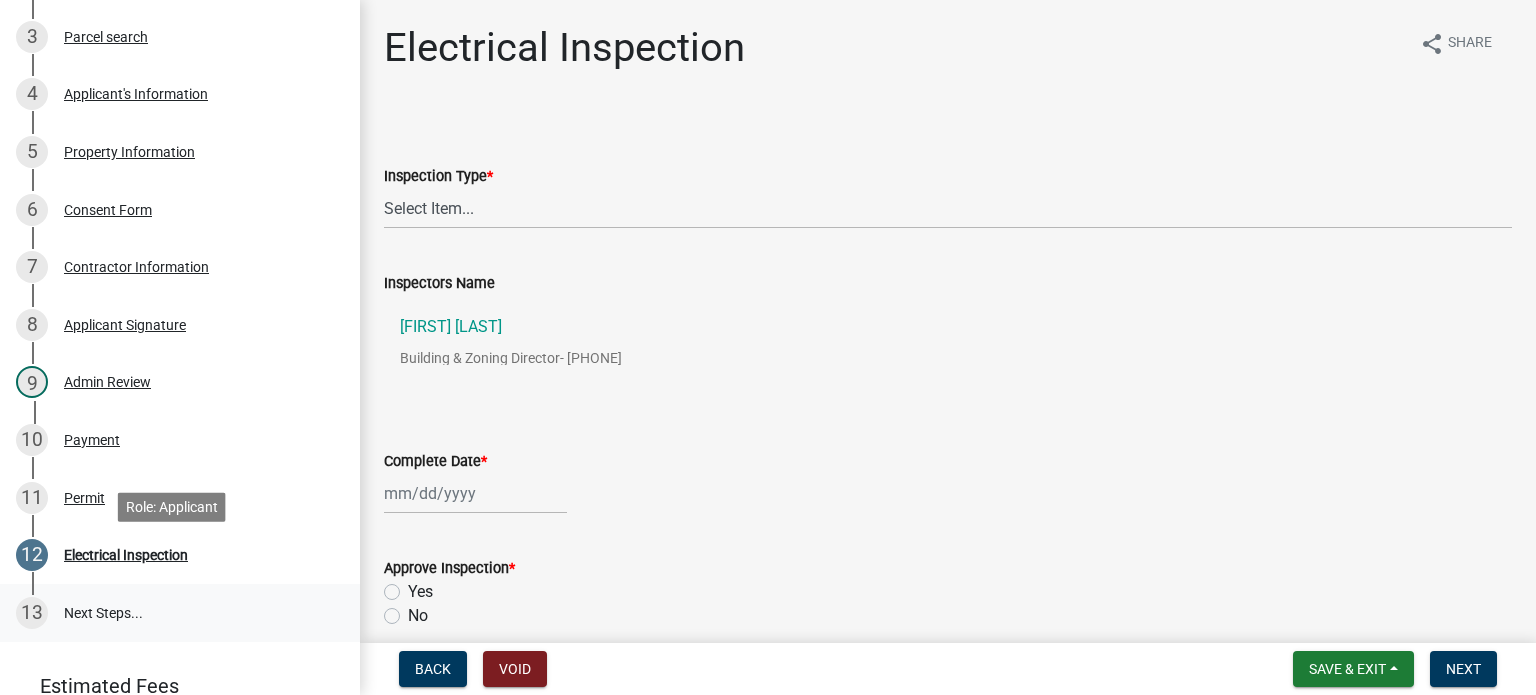 scroll, scrollTop: 500, scrollLeft: 0, axis: vertical 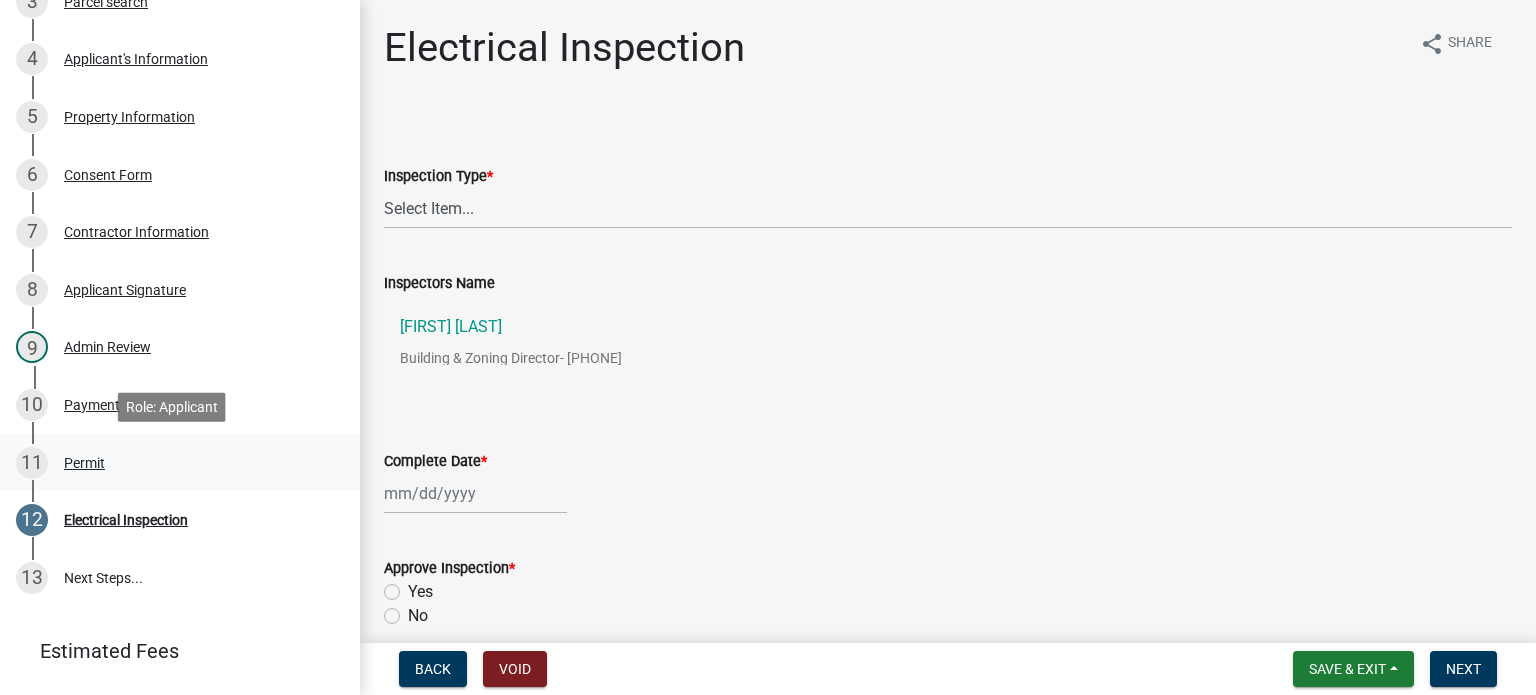 click on "Permit" at bounding box center (84, 463) 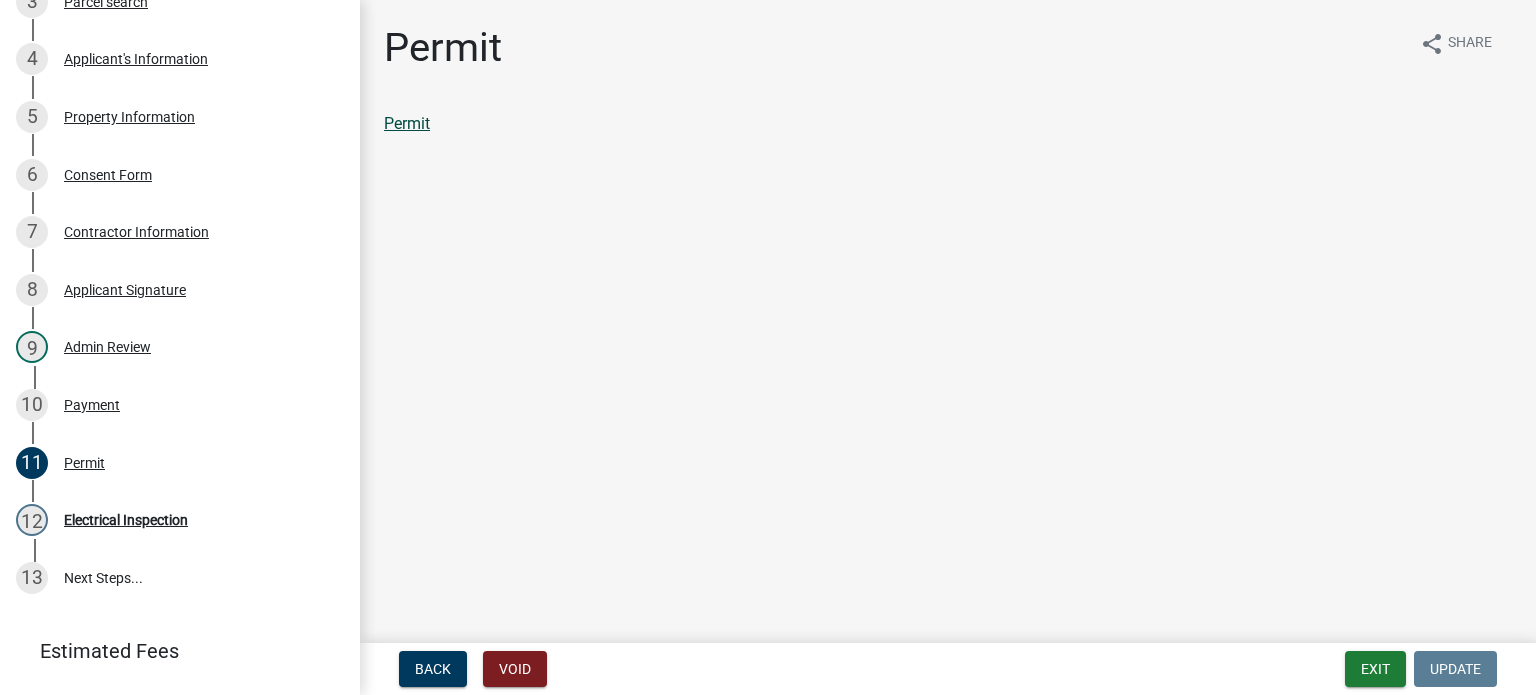click on "Permit" 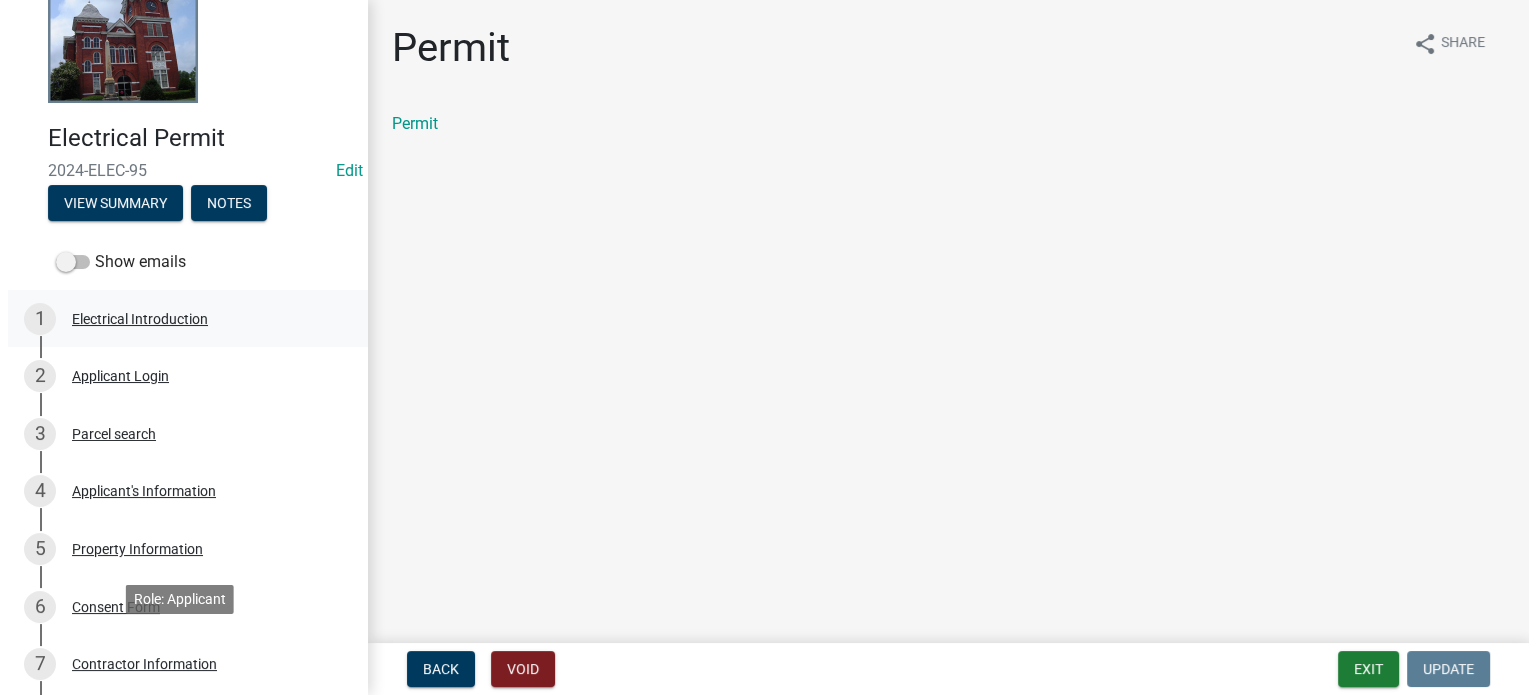 scroll, scrollTop: 0, scrollLeft: 0, axis: both 